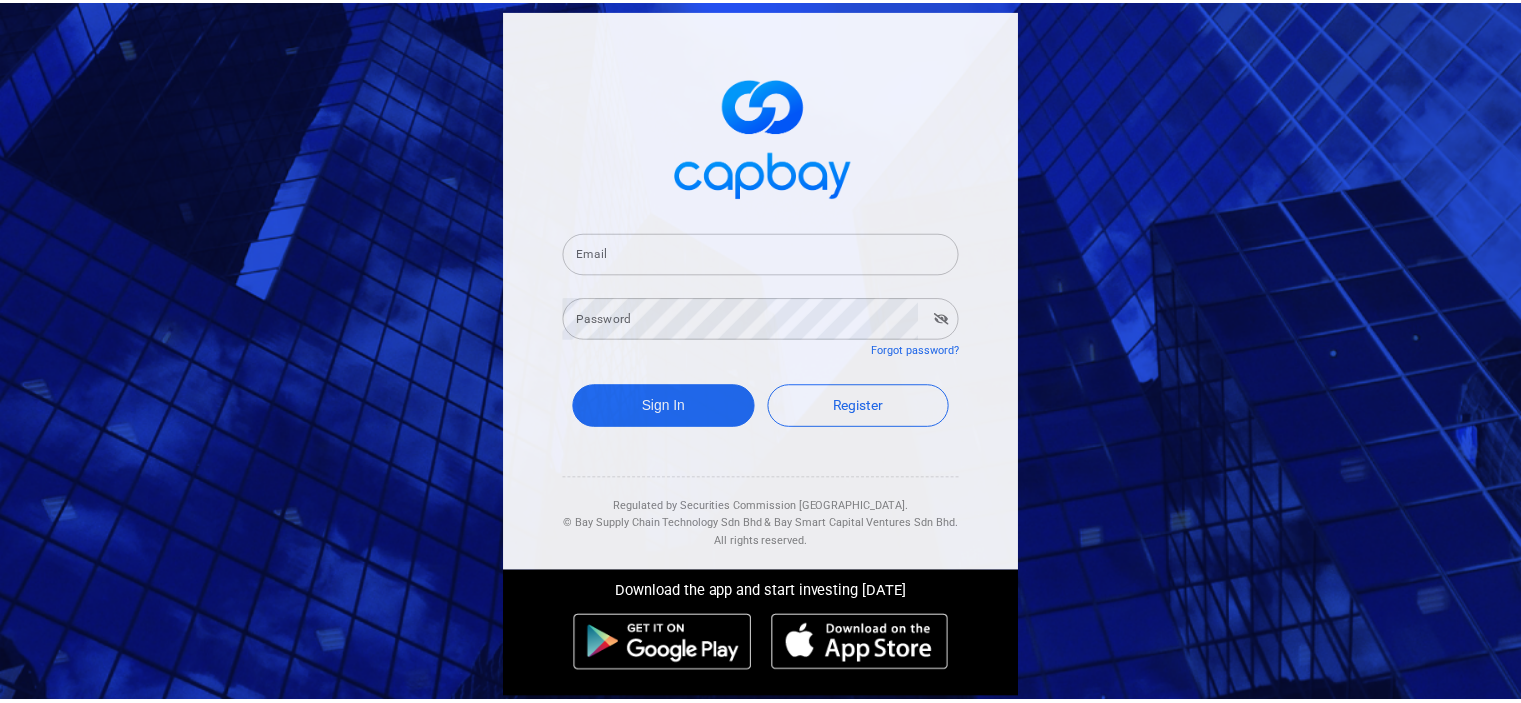scroll, scrollTop: 0, scrollLeft: 0, axis: both 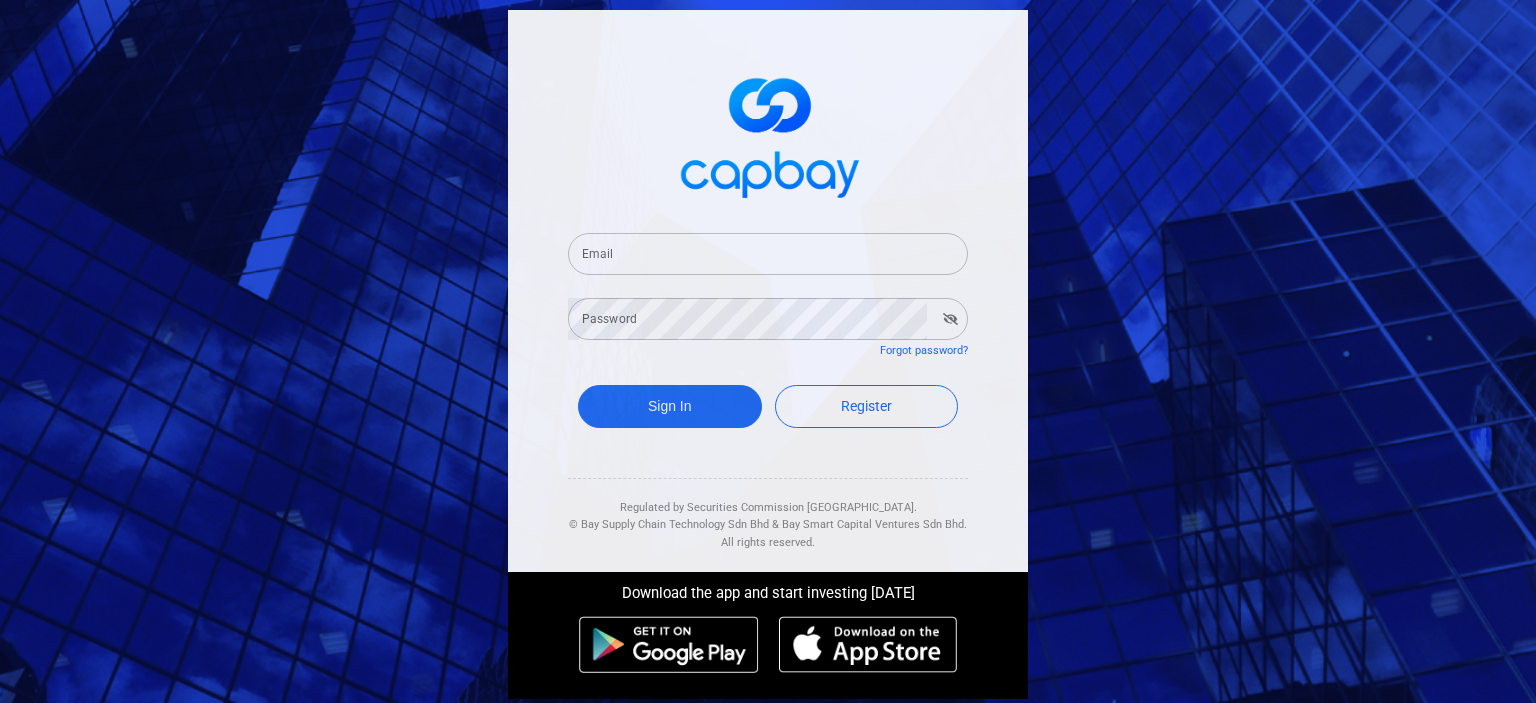 click on "Email" at bounding box center (768, 254) 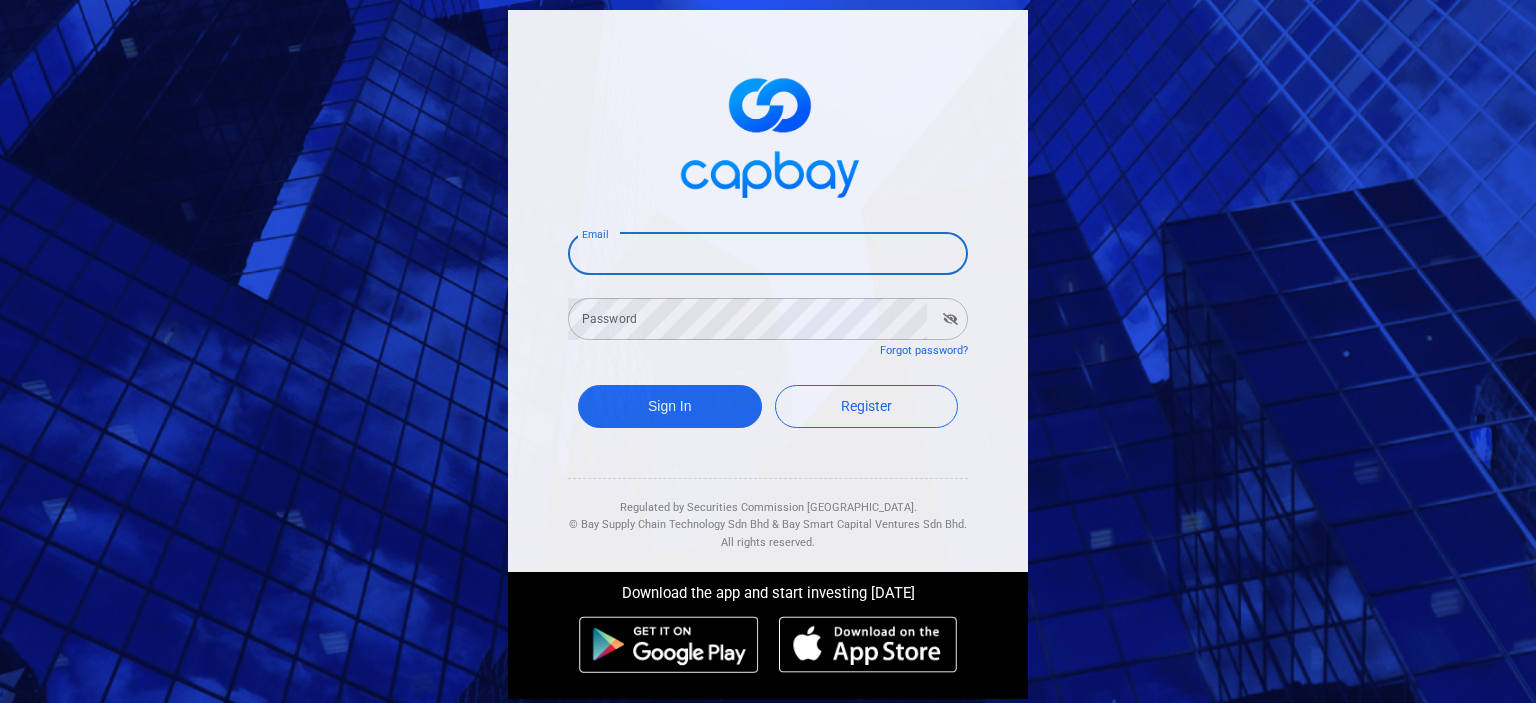 paste on "[EMAIL_ADDRESS][DOMAIN_NAME]" 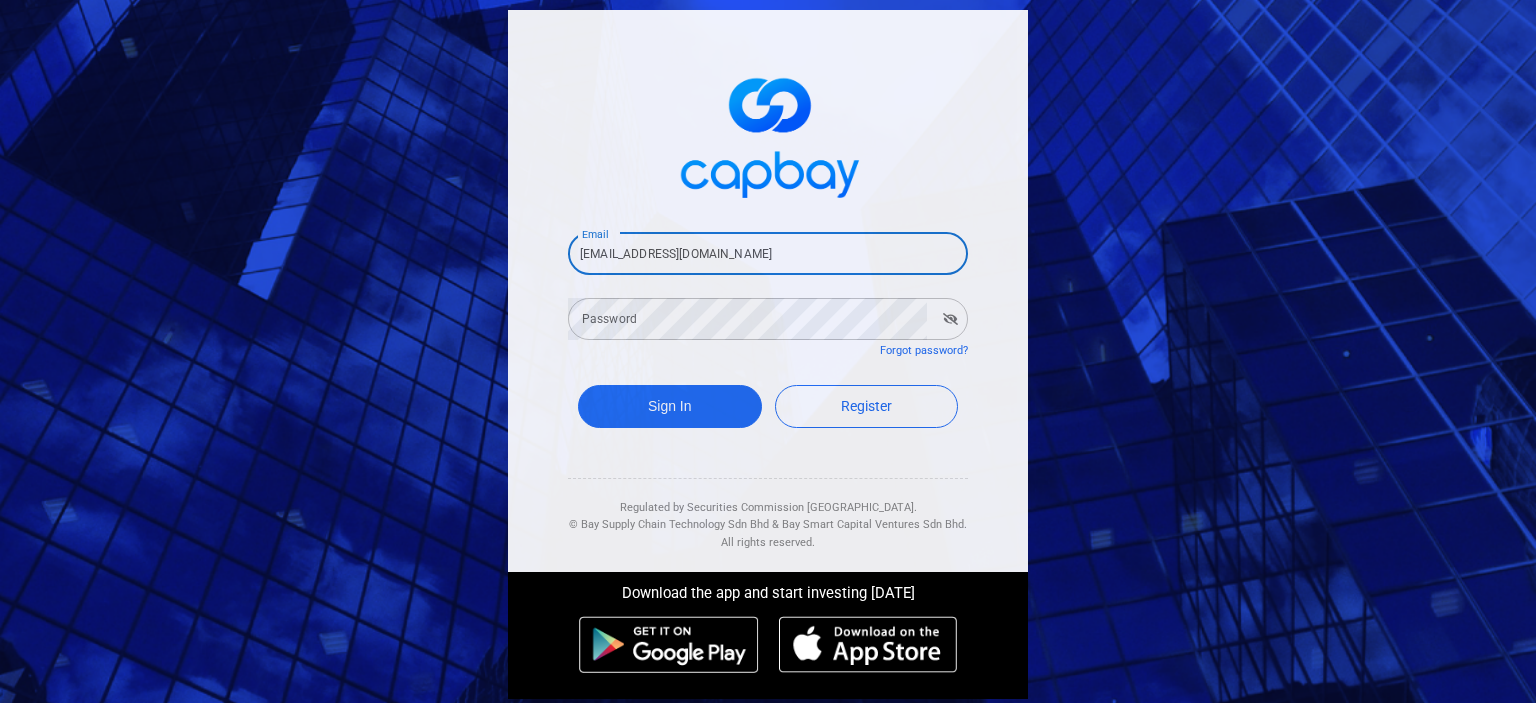 type on "[EMAIL_ADDRESS][DOMAIN_NAME]" 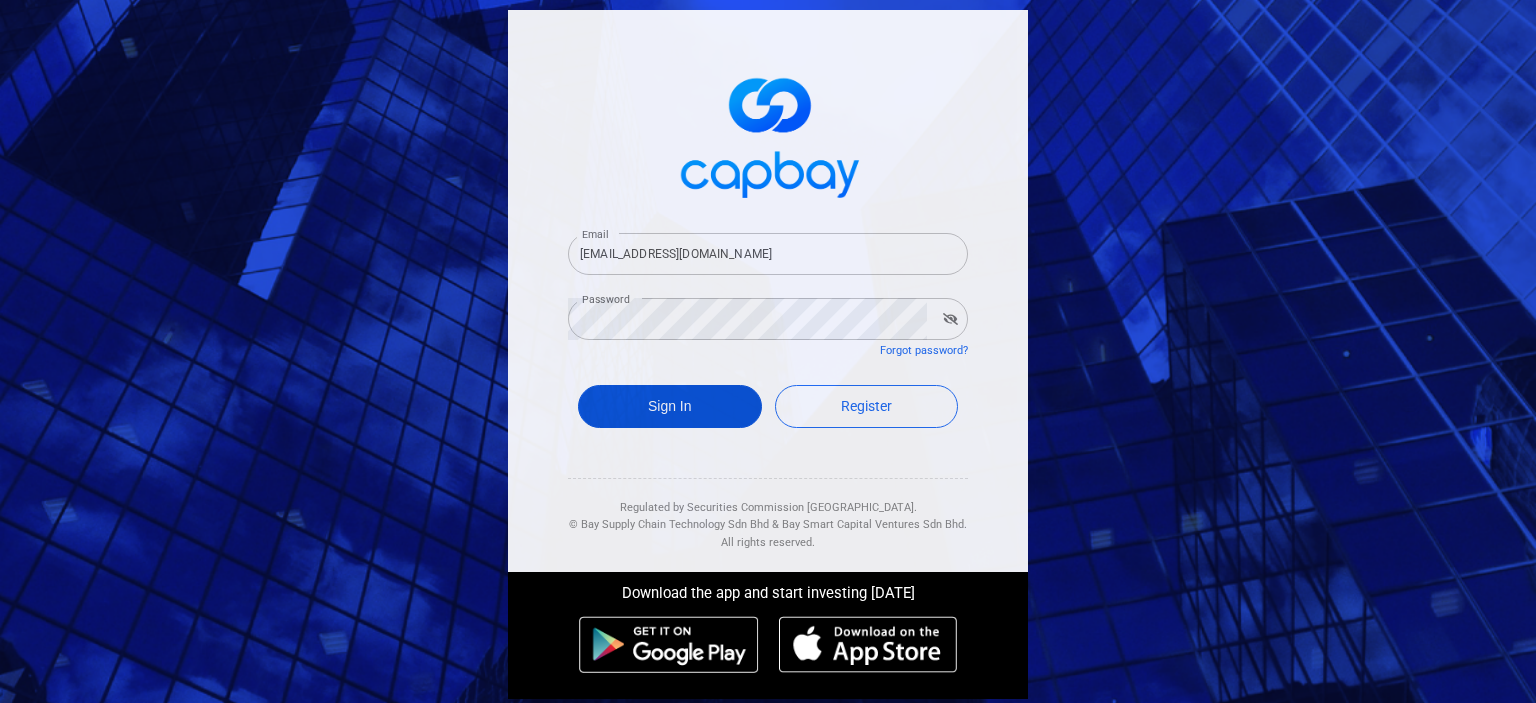 click on "Sign In" at bounding box center [670, 406] 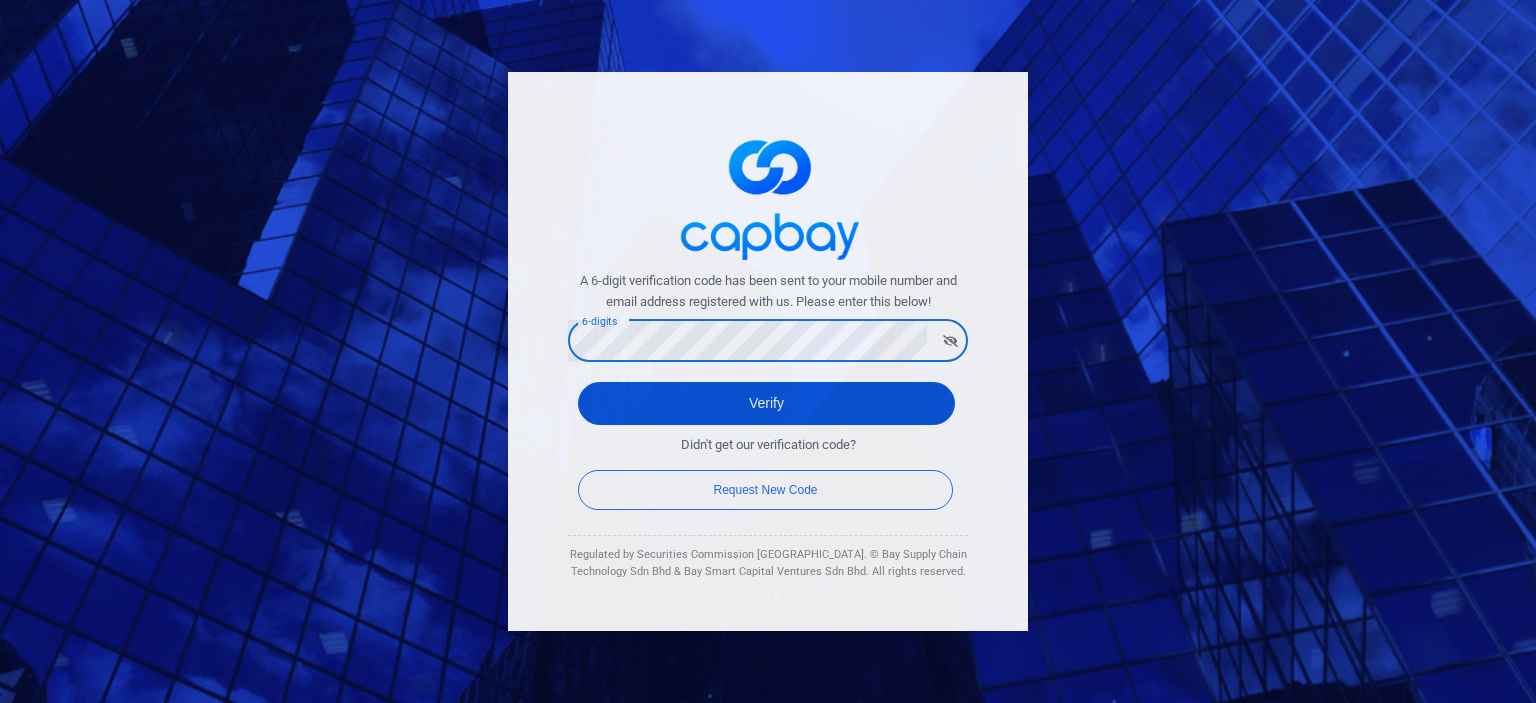 click on "Verify" at bounding box center [766, 403] 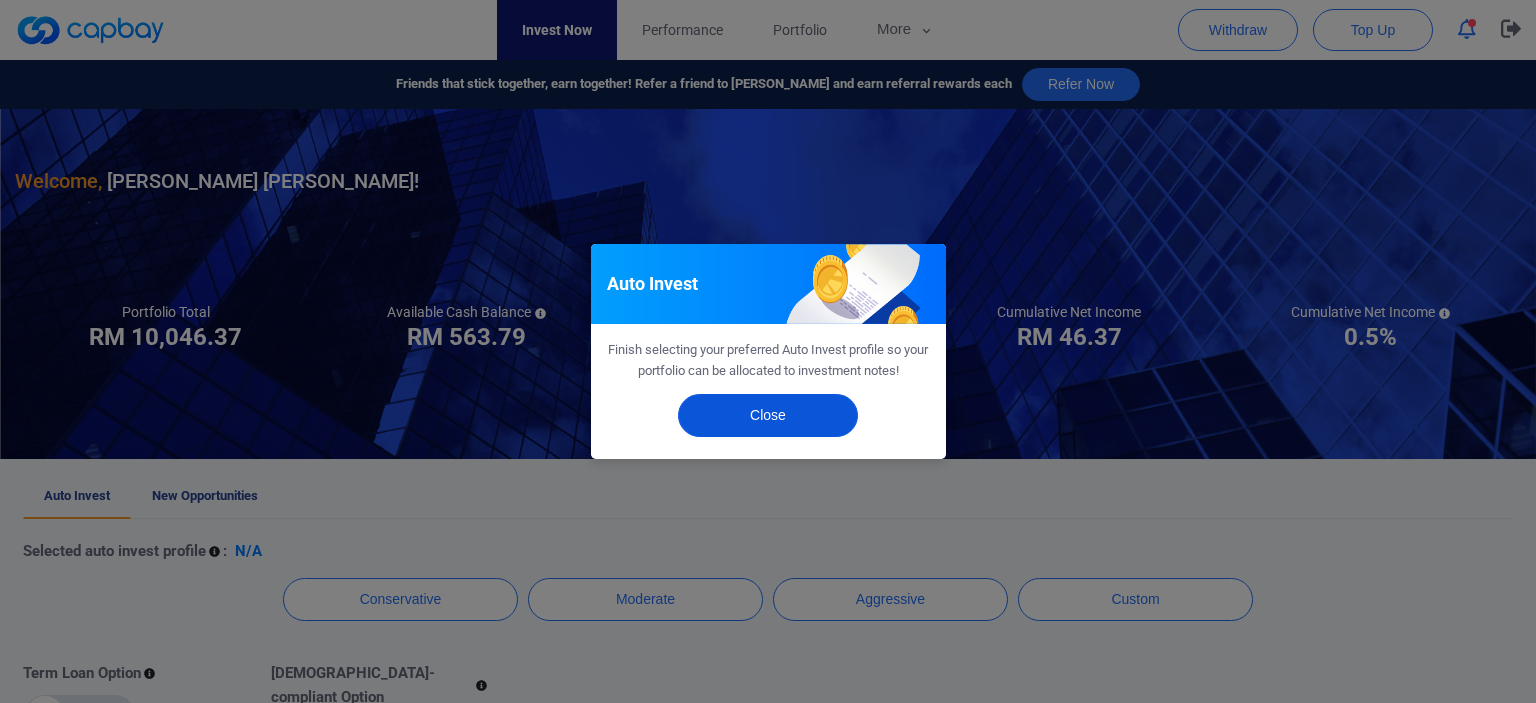 click on "Close" at bounding box center [768, 415] 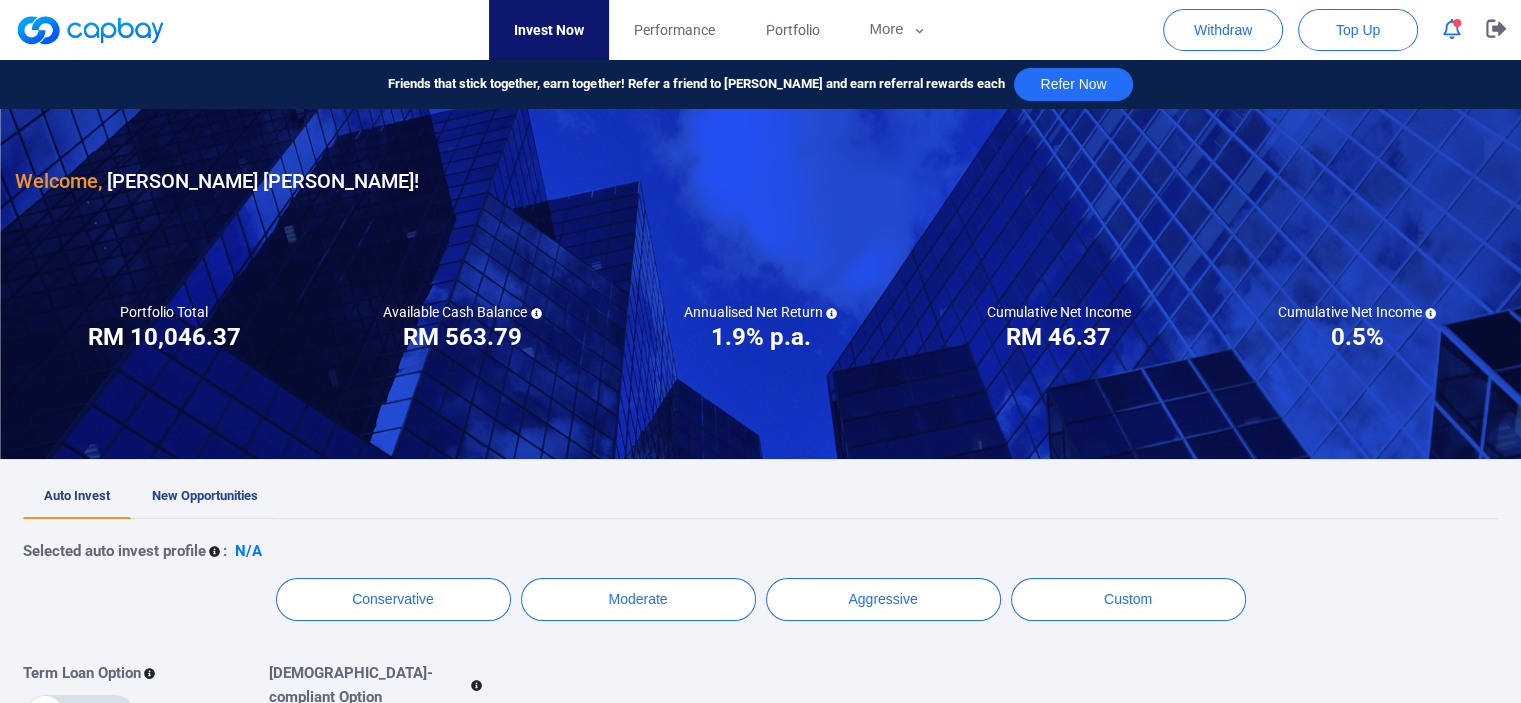 click on "New Opportunities" at bounding box center [205, 497] 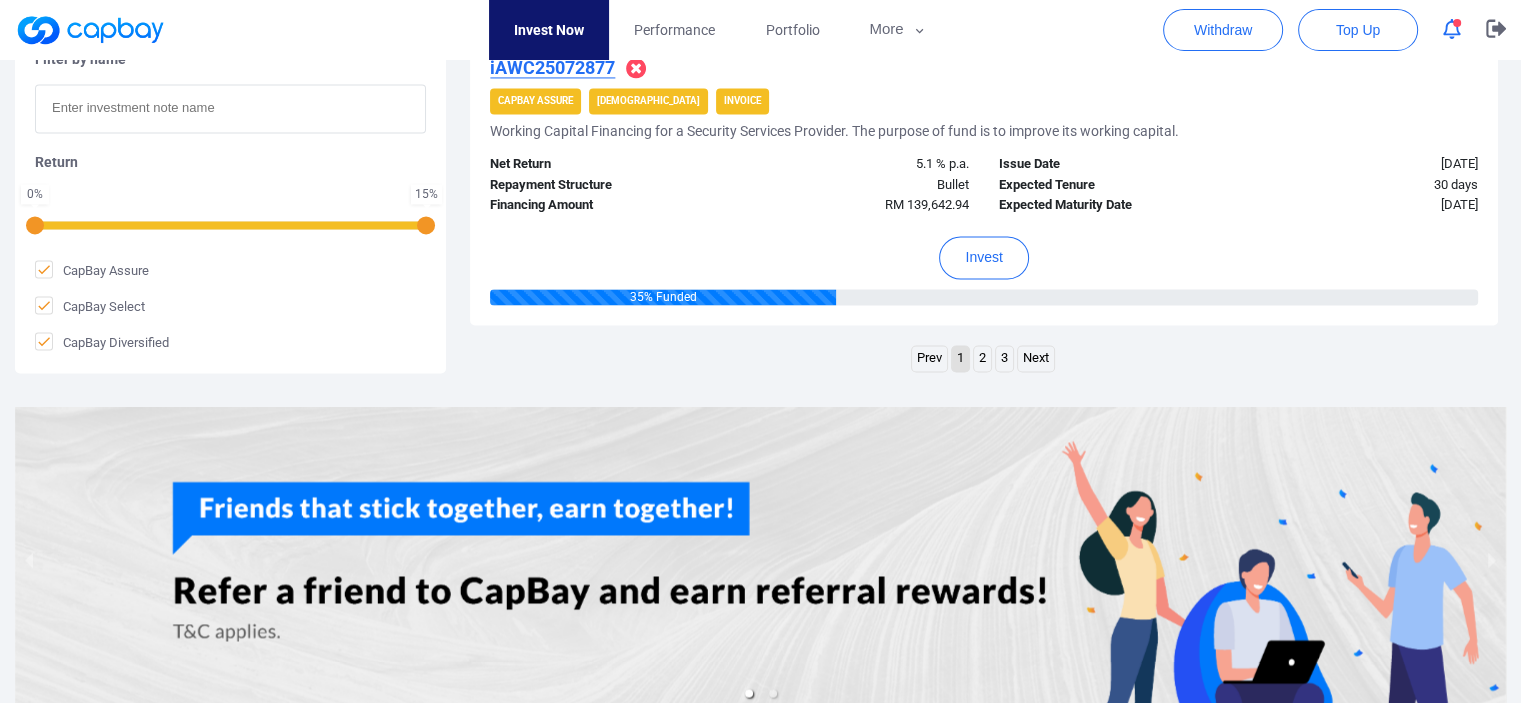 scroll, scrollTop: 3150, scrollLeft: 0, axis: vertical 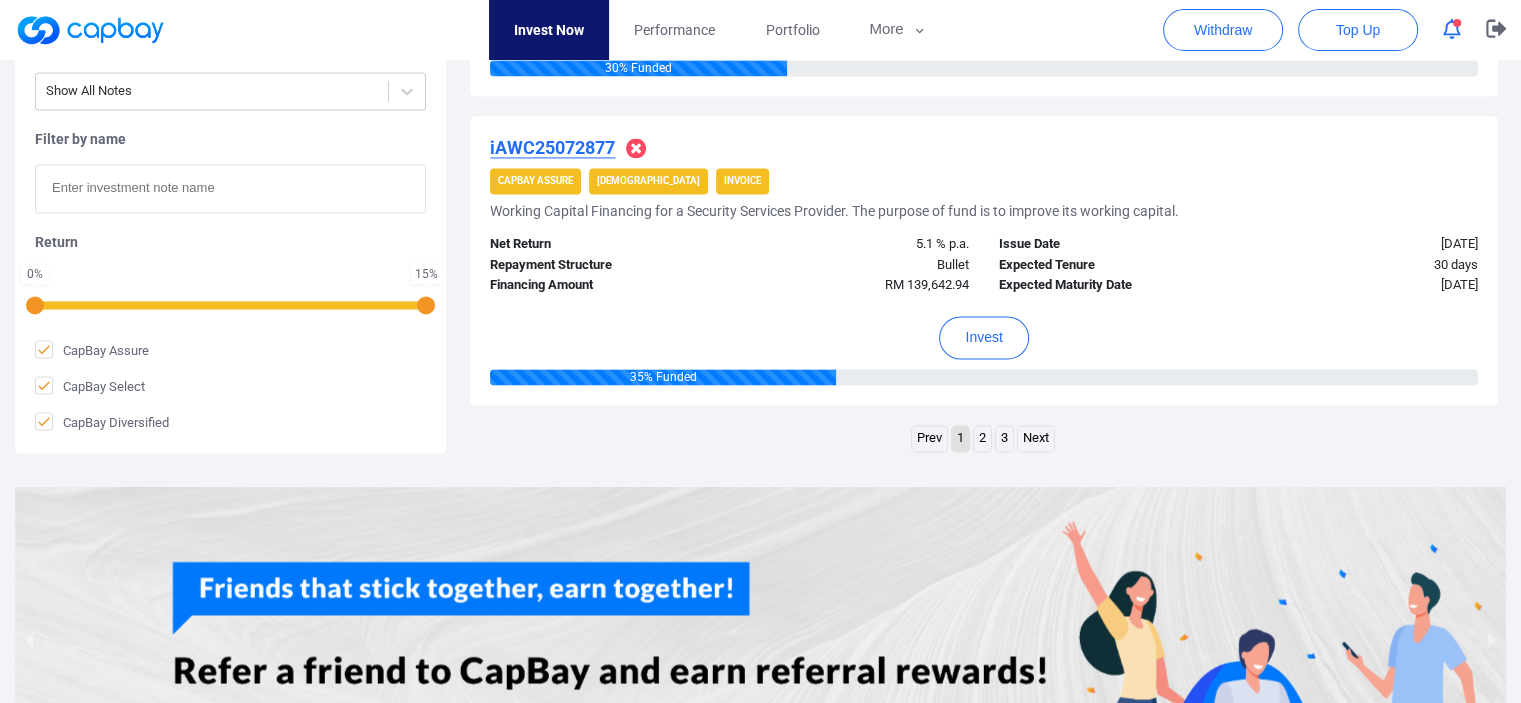 click on "3" at bounding box center [1004, 438] 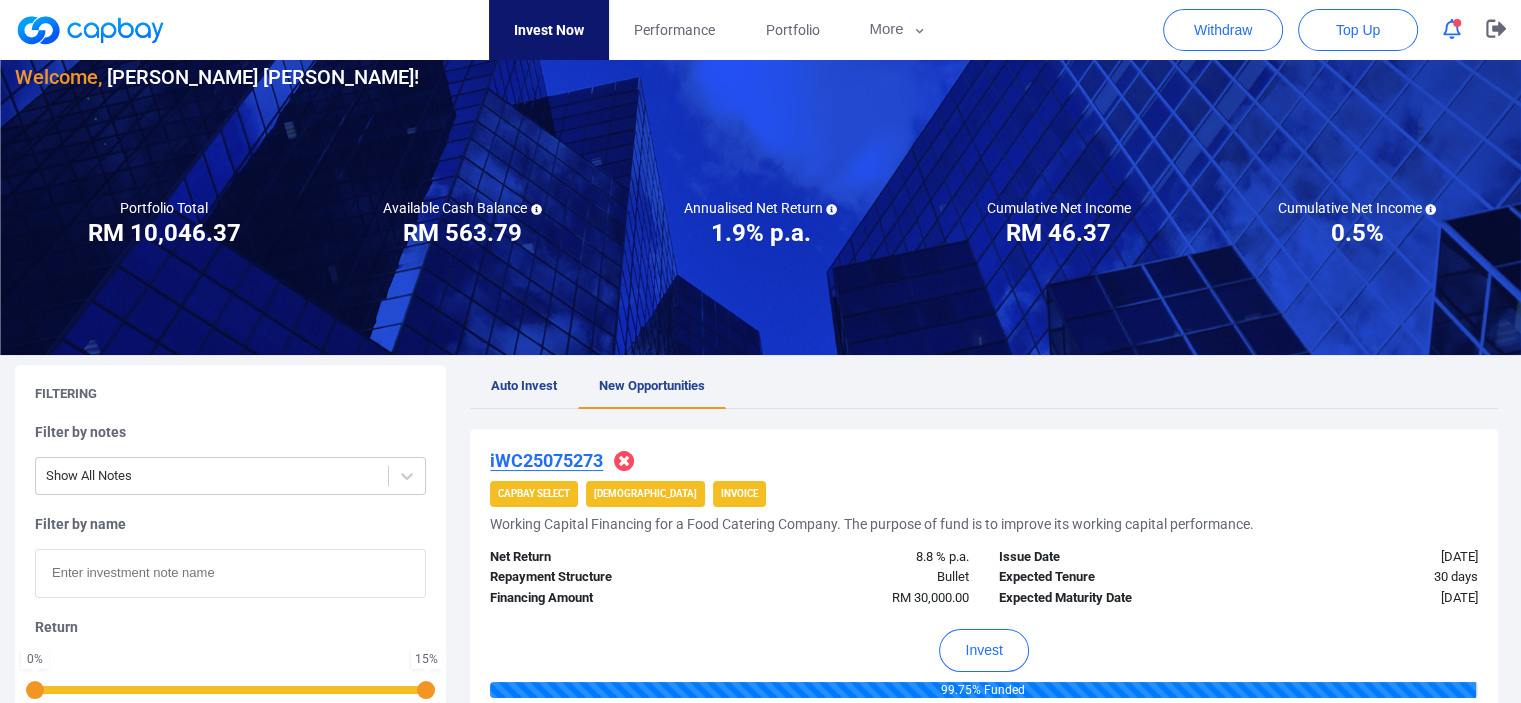 scroll, scrollTop: 0, scrollLeft: 0, axis: both 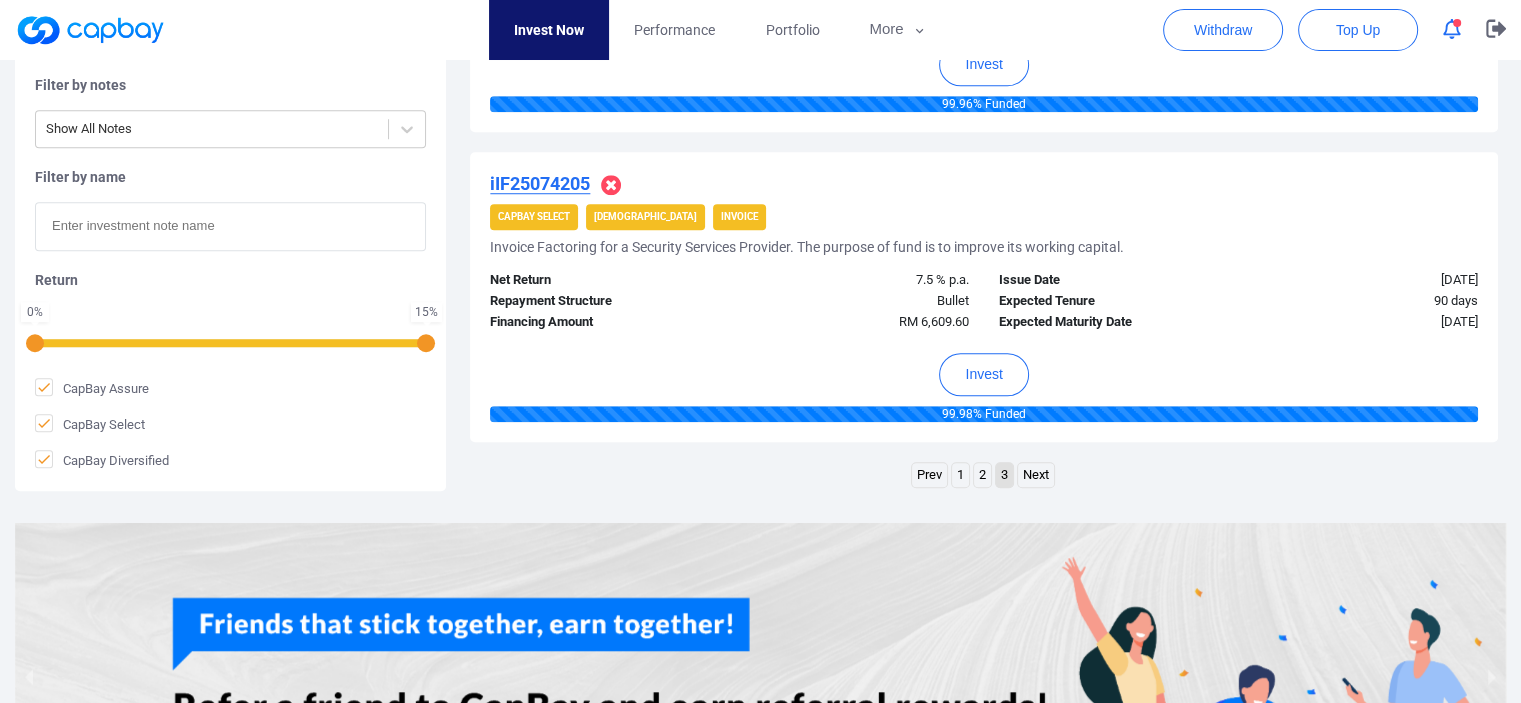 click on "2" at bounding box center [982, 475] 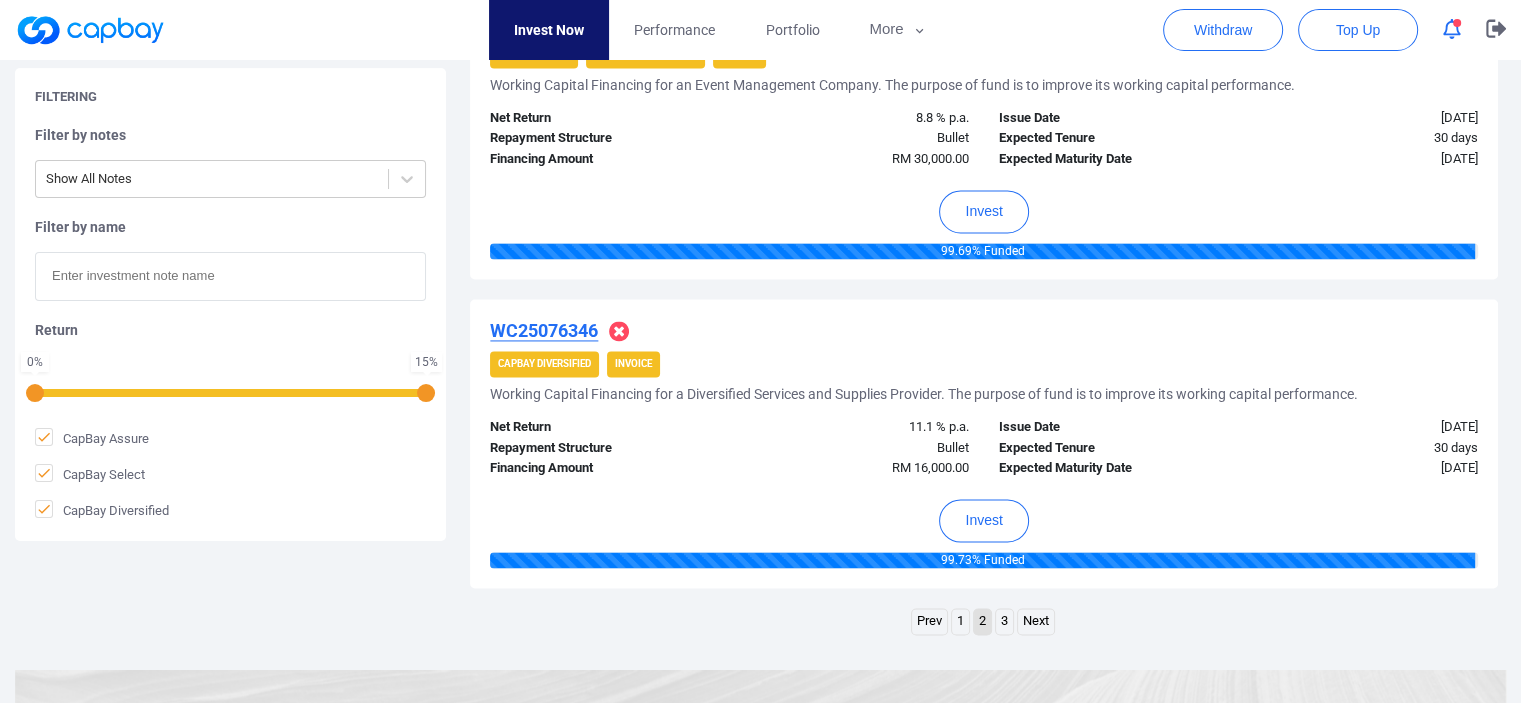 click on "1" at bounding box center (960, 621) 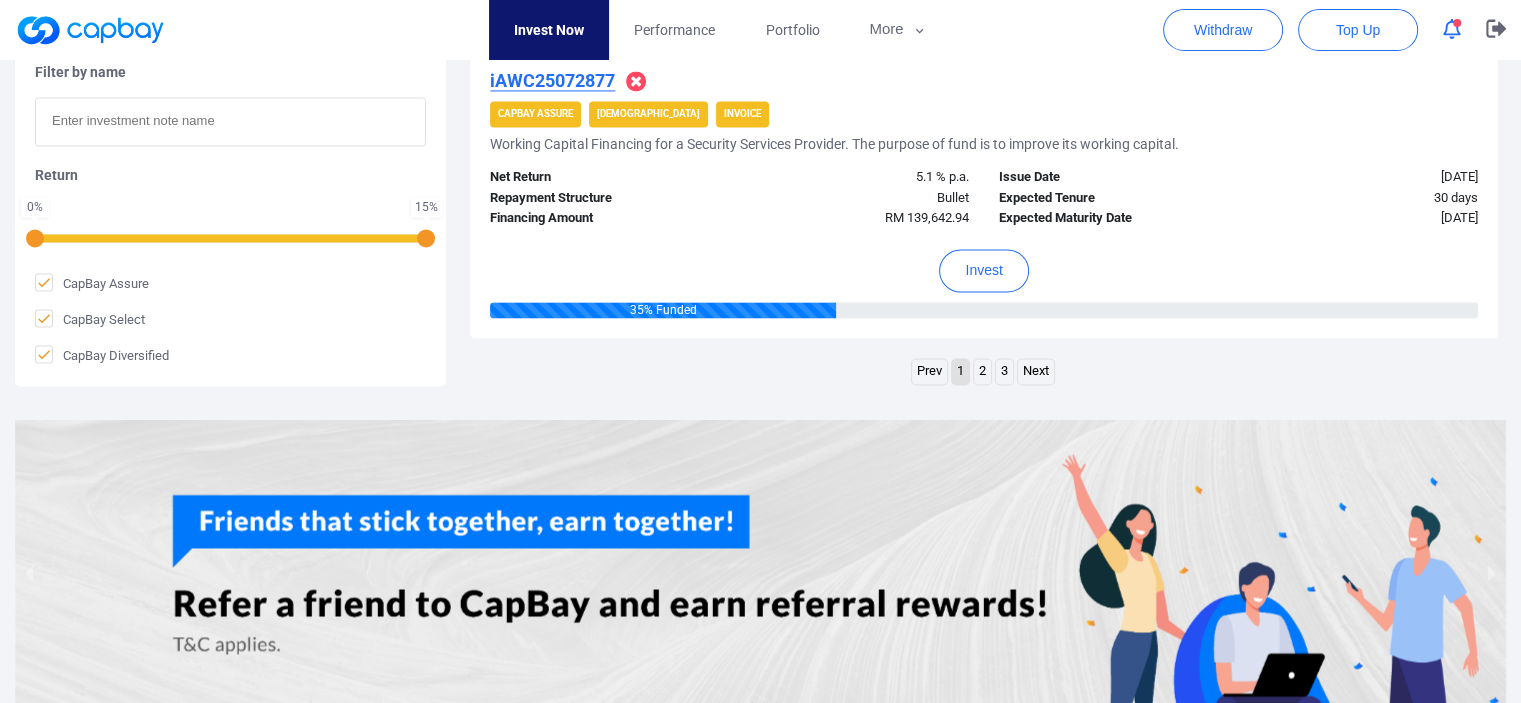 scroll, scrollTop: 3232, scrollLeft: 0, axis: vertical 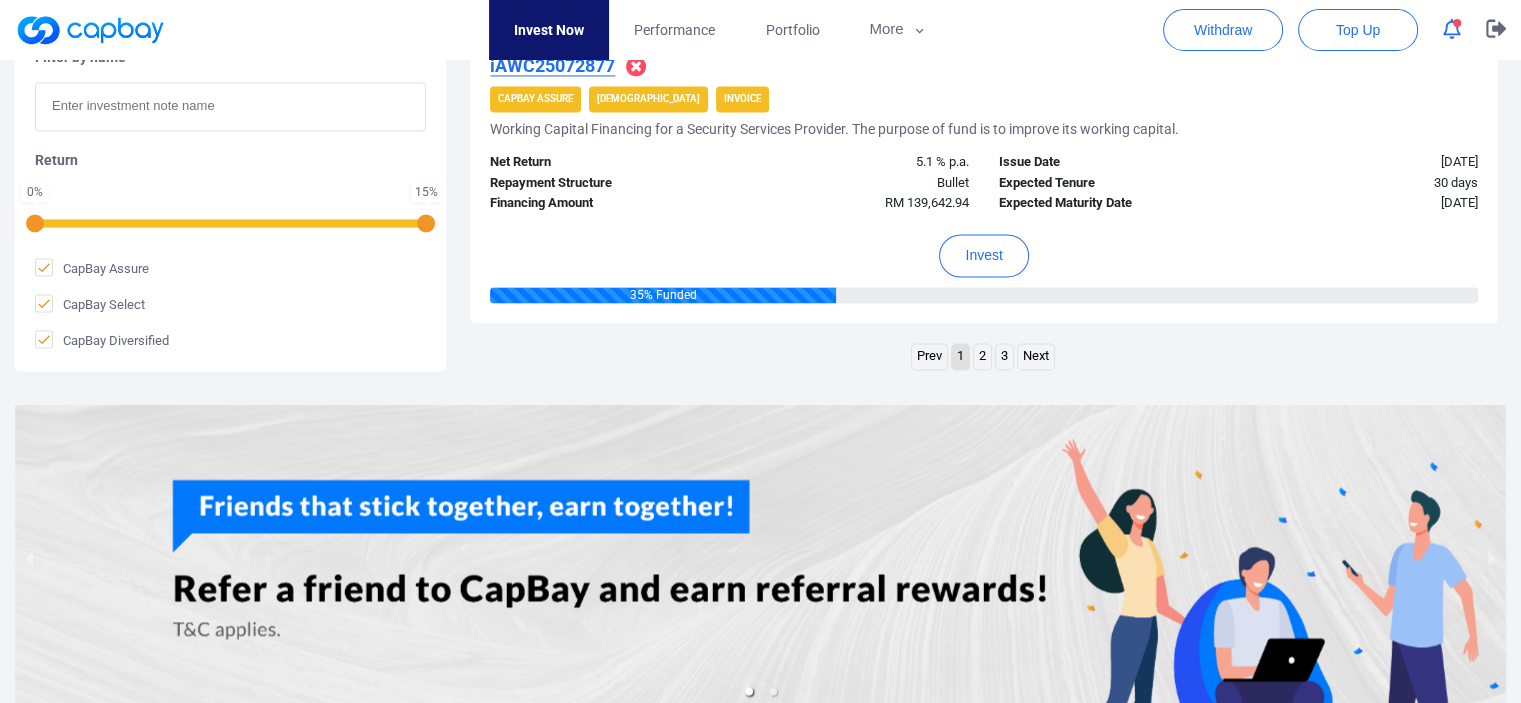 click on "2" at bounding box center [982, 356] 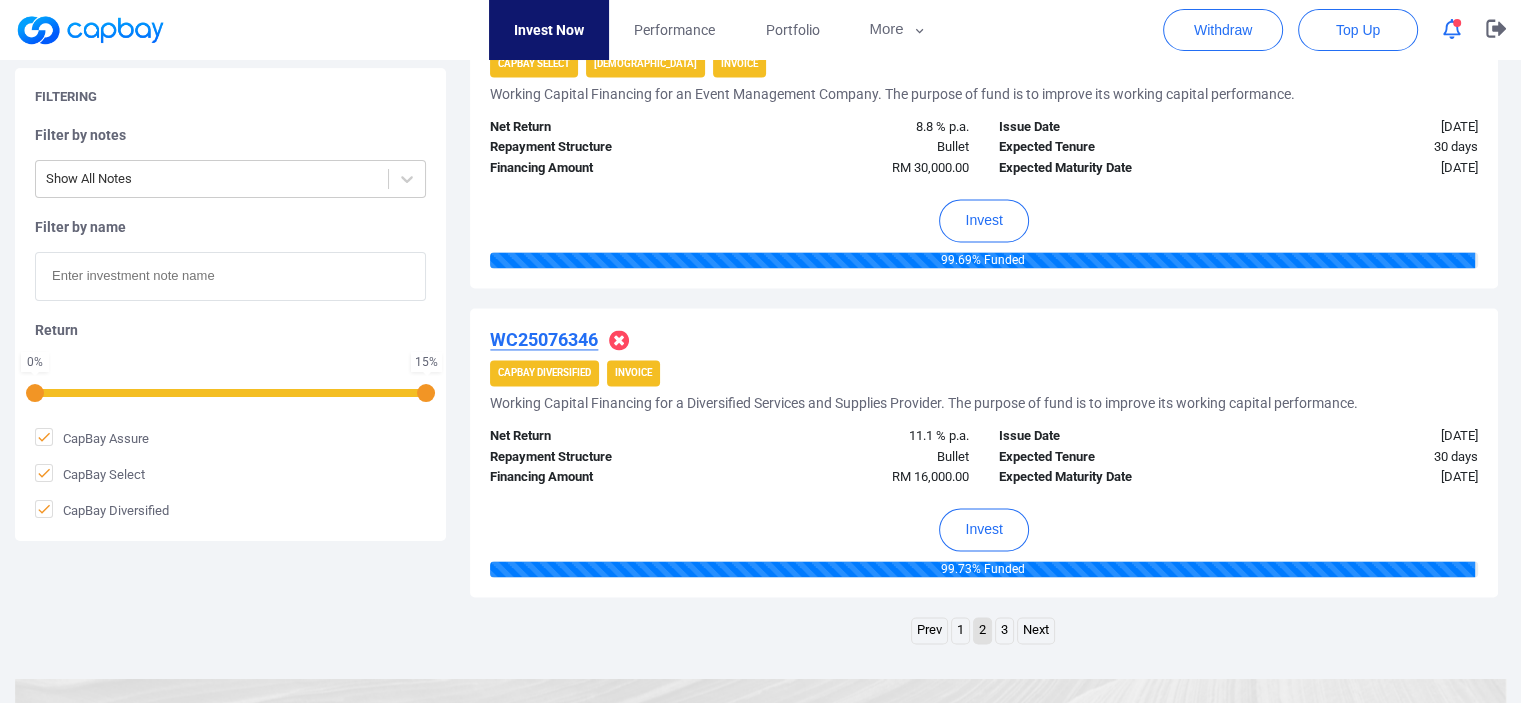 scroll, scrollTop: 2959, scrollLeft: 0, axis: vertical 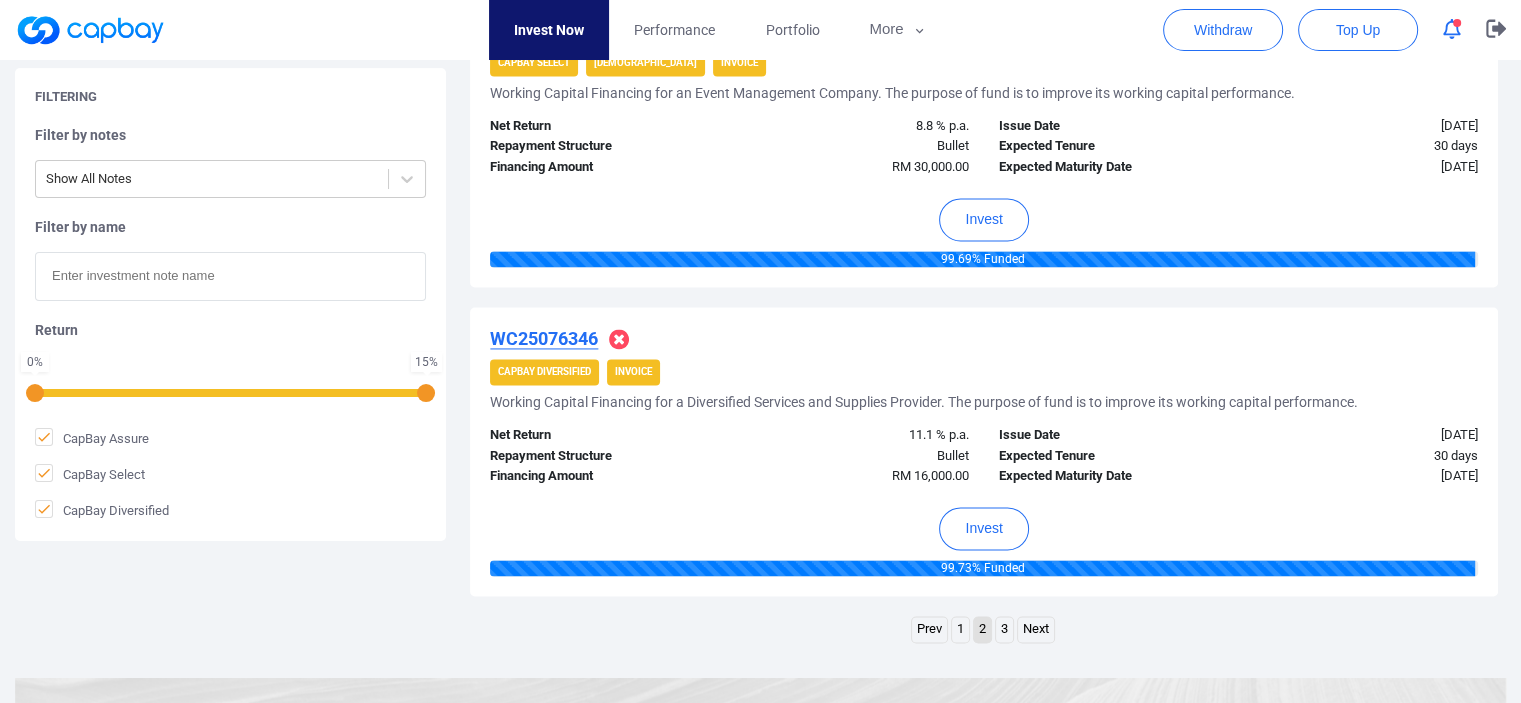 click on "3" at bounding box center [1004, 629] 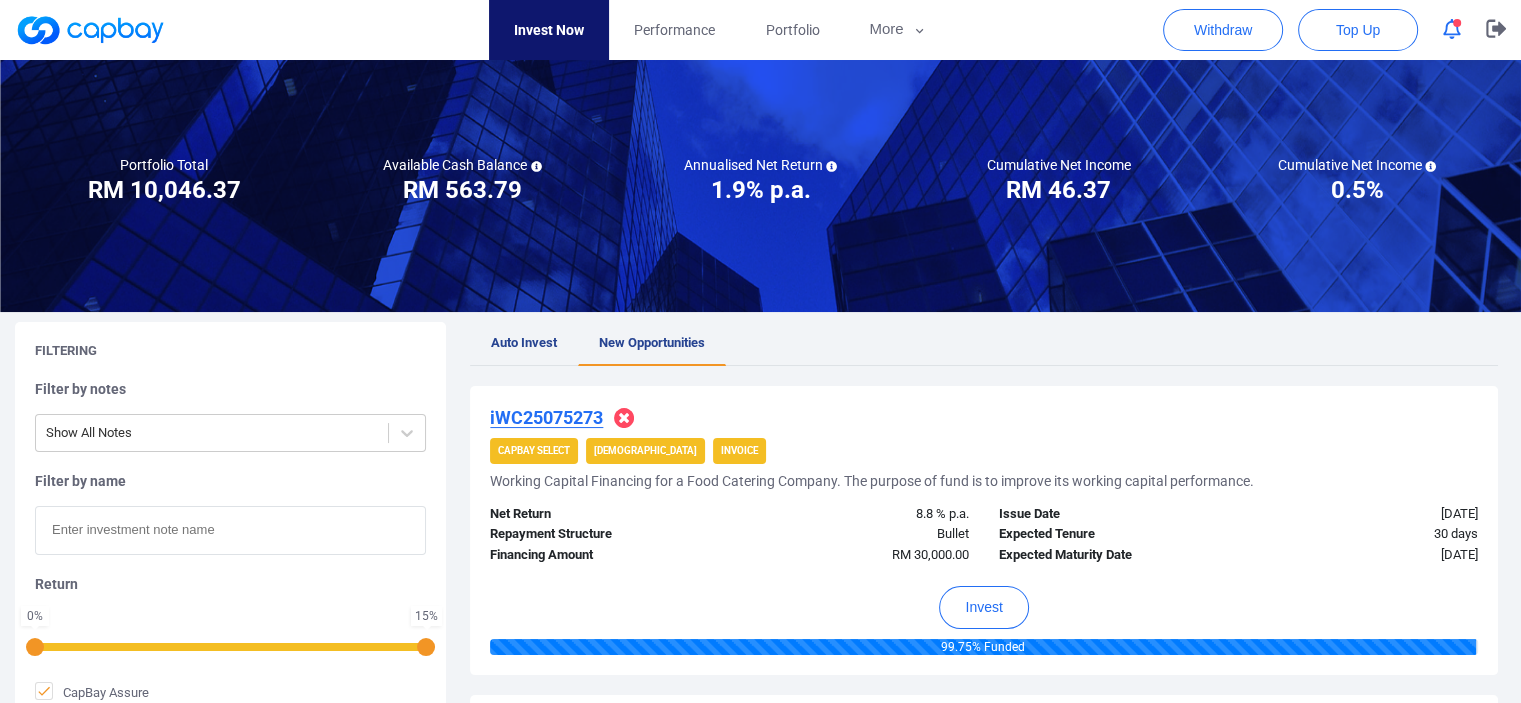 scroll, scrollTop: 0, scrollLeft: 0, axis: both 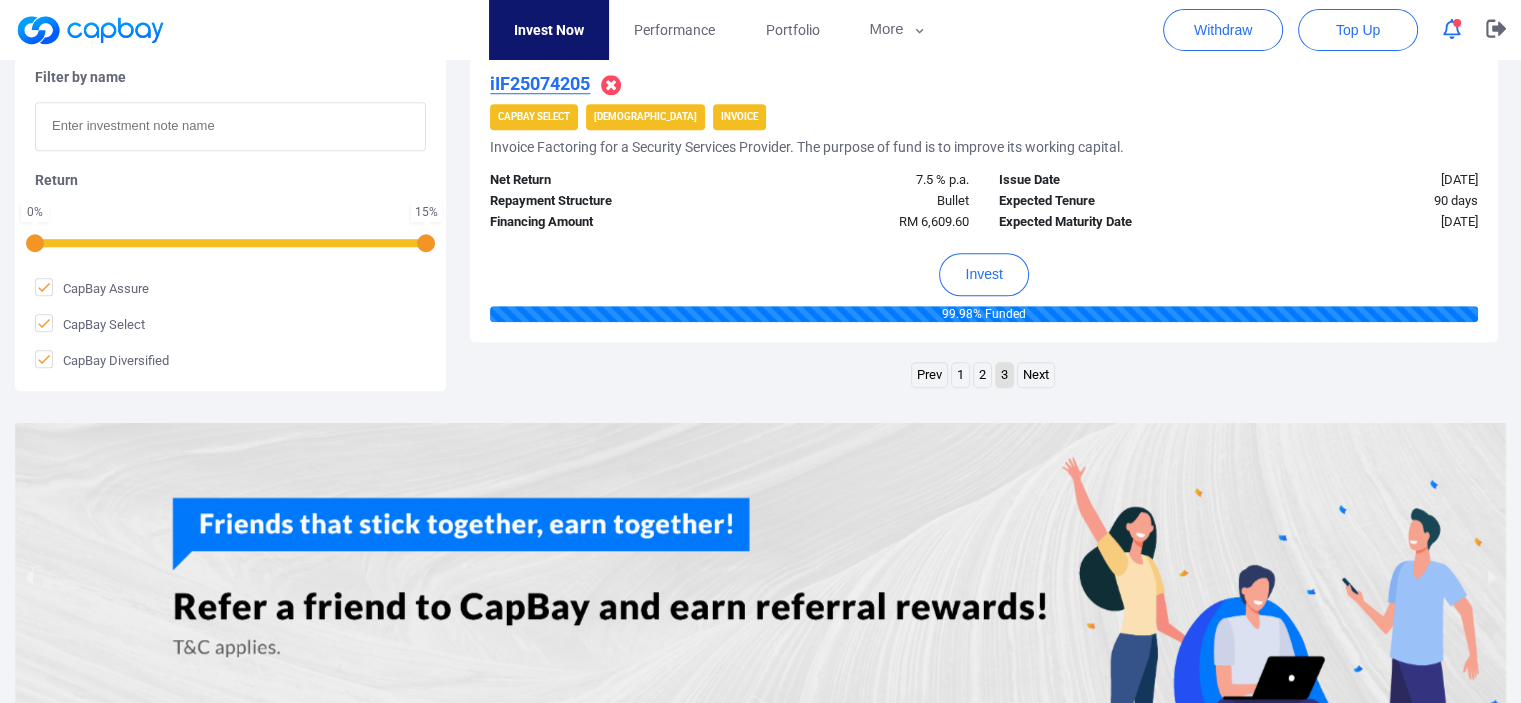 click on "2" at bounding box center [982, 375] 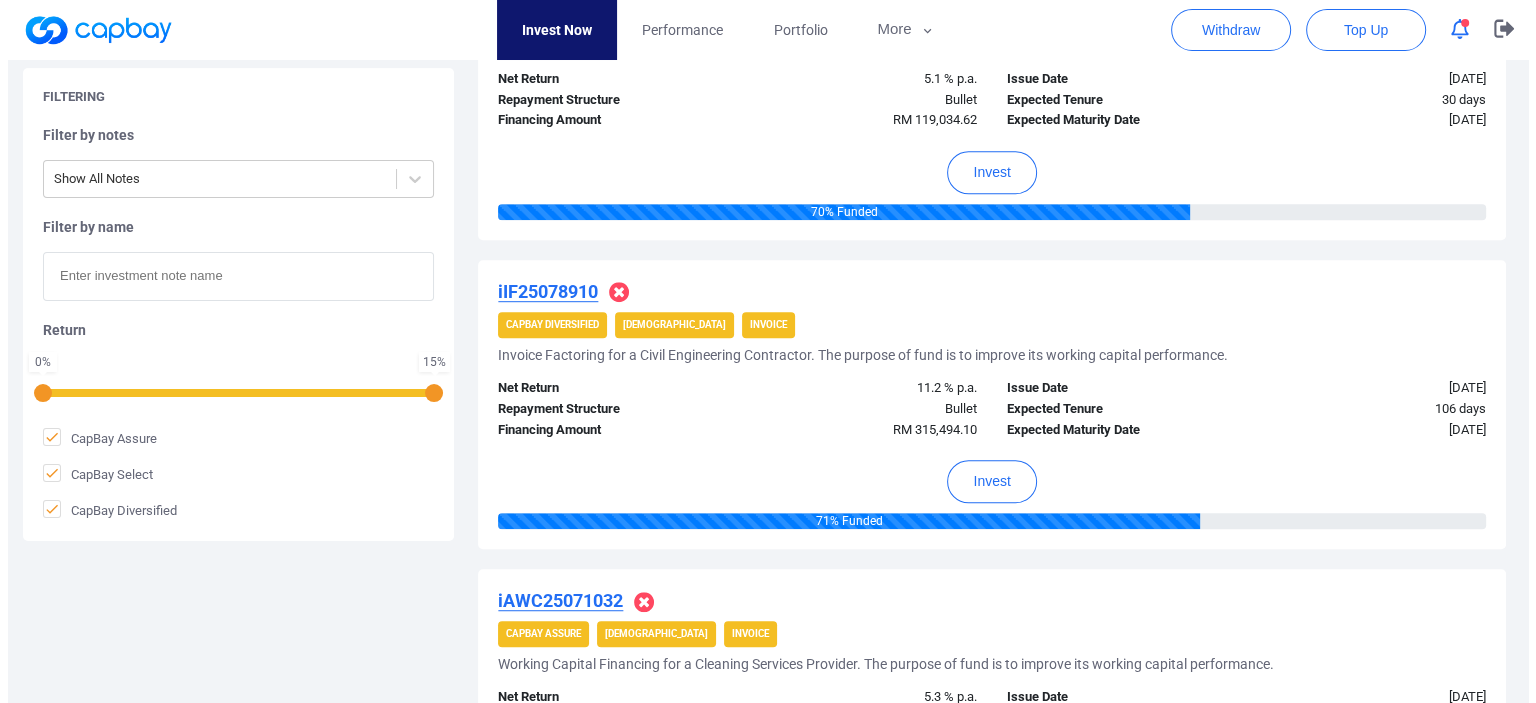 scroll, scrollTop: 1153, scrollLeft: 0, axis: vertical 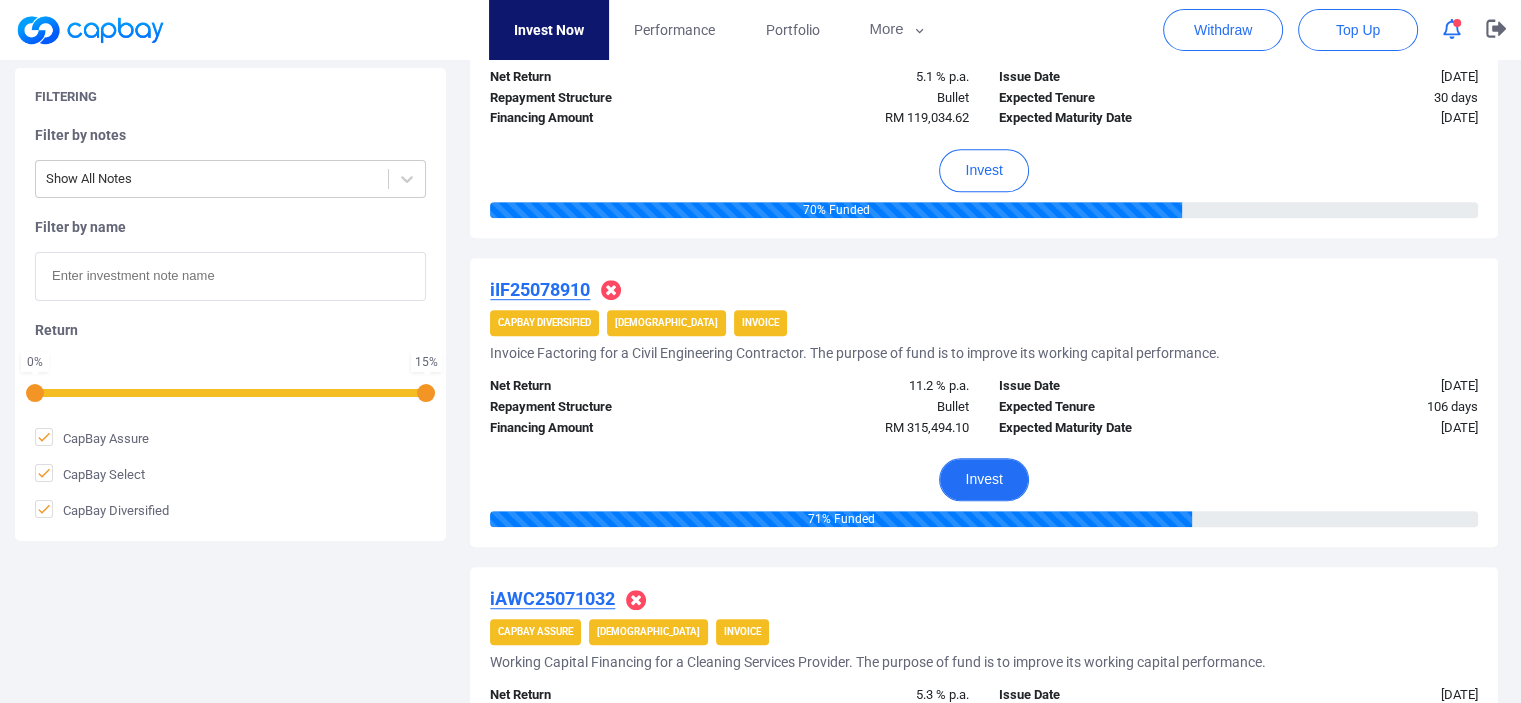 click on "Invest" at bounding box center [983, 479] 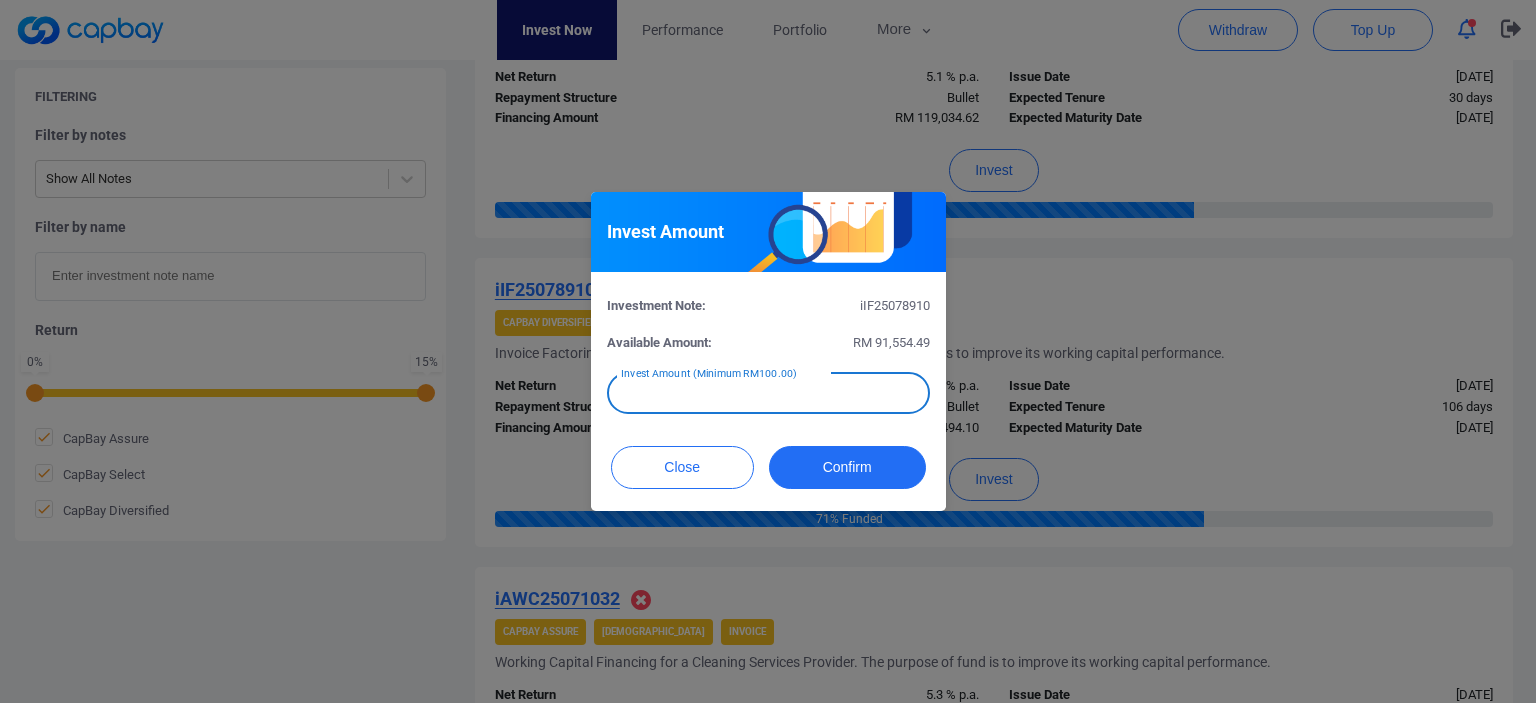 click at bounding box center [768, 393] 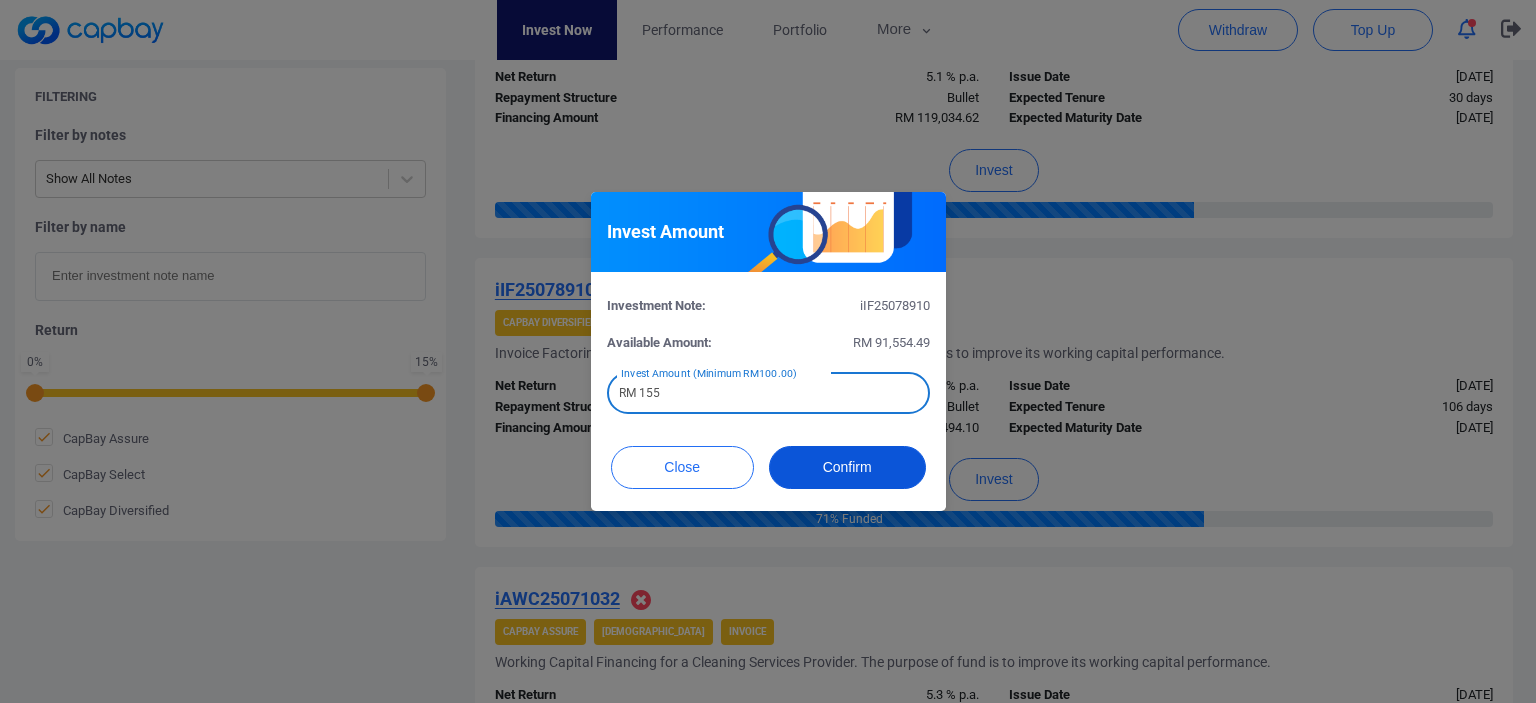 type on "RM 155" 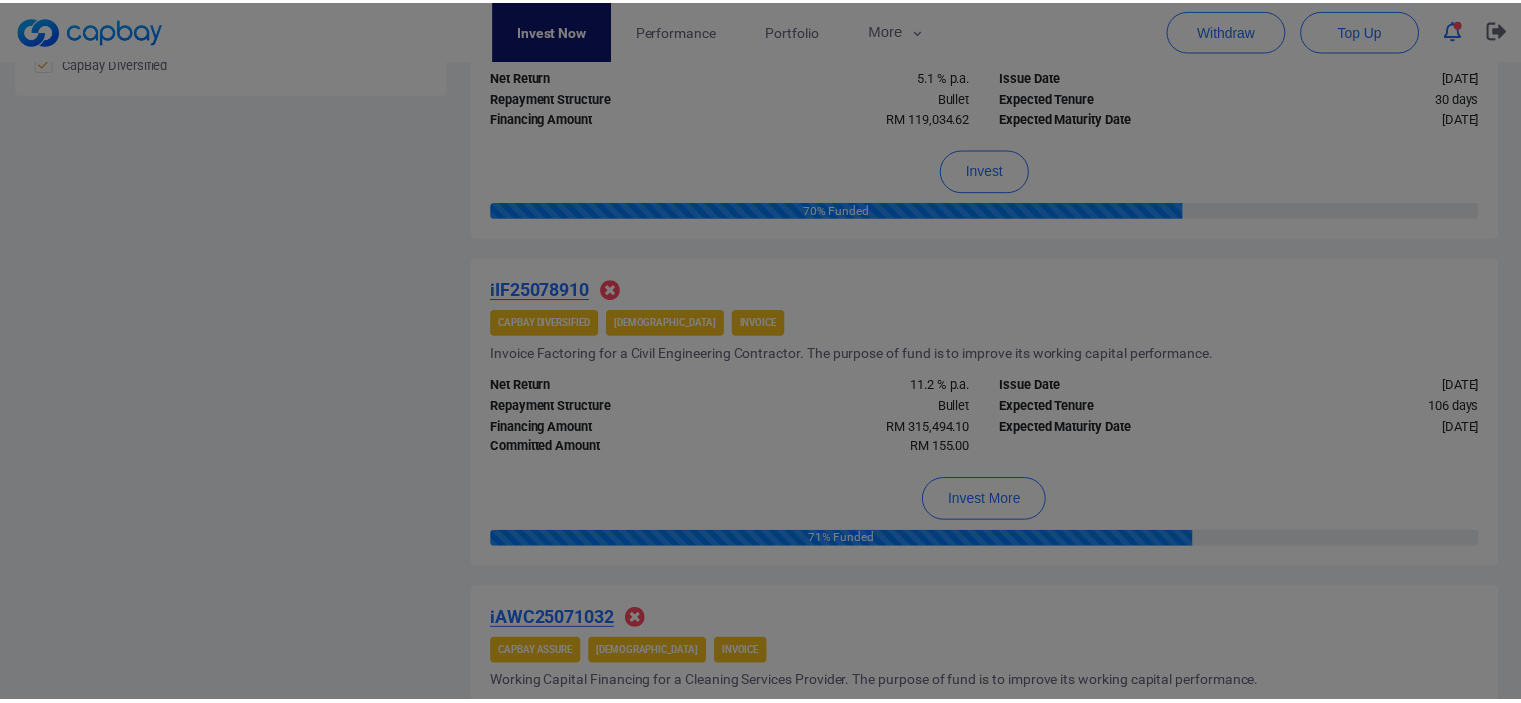 scroll, scrollTop: 998, scrollLeft: 0, axis: vertical 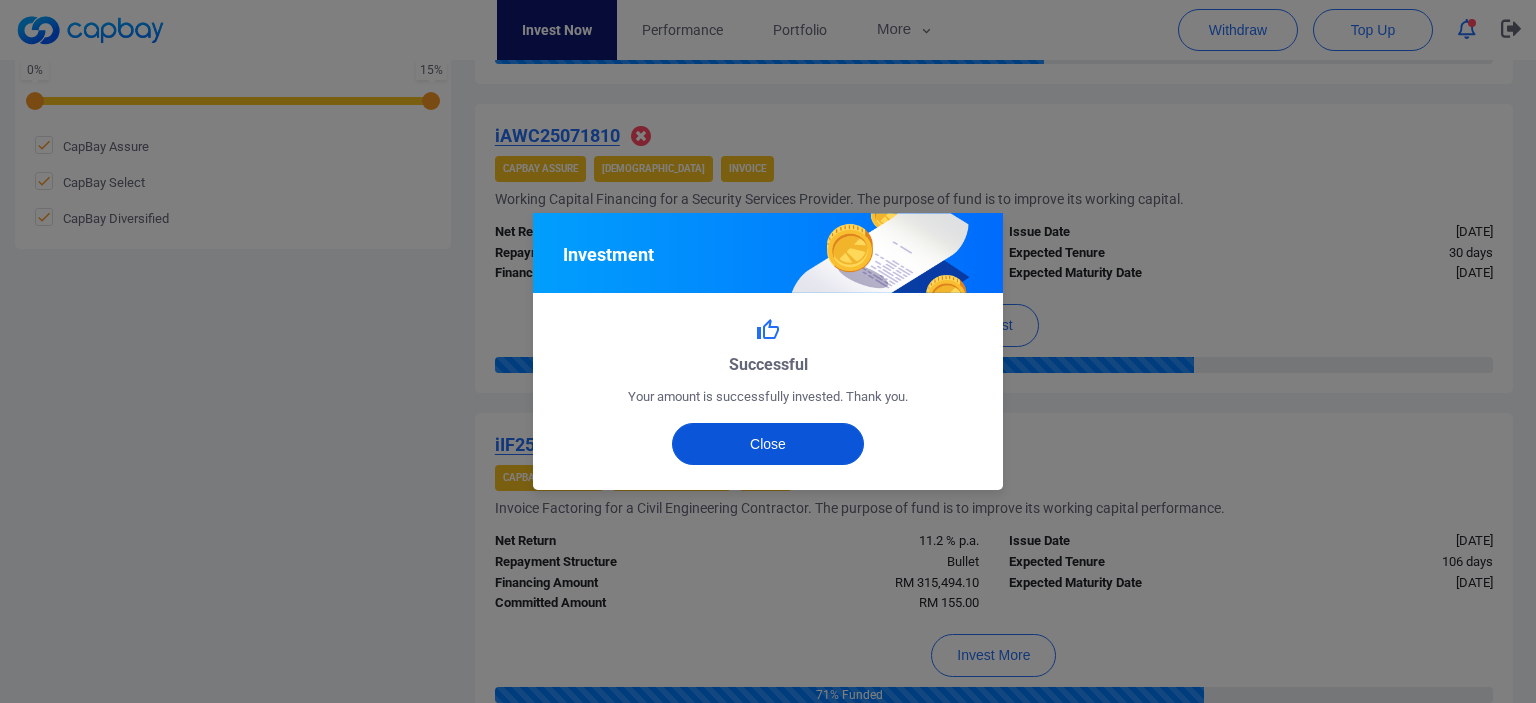 click on "Close" at bounding box center [768, 444] 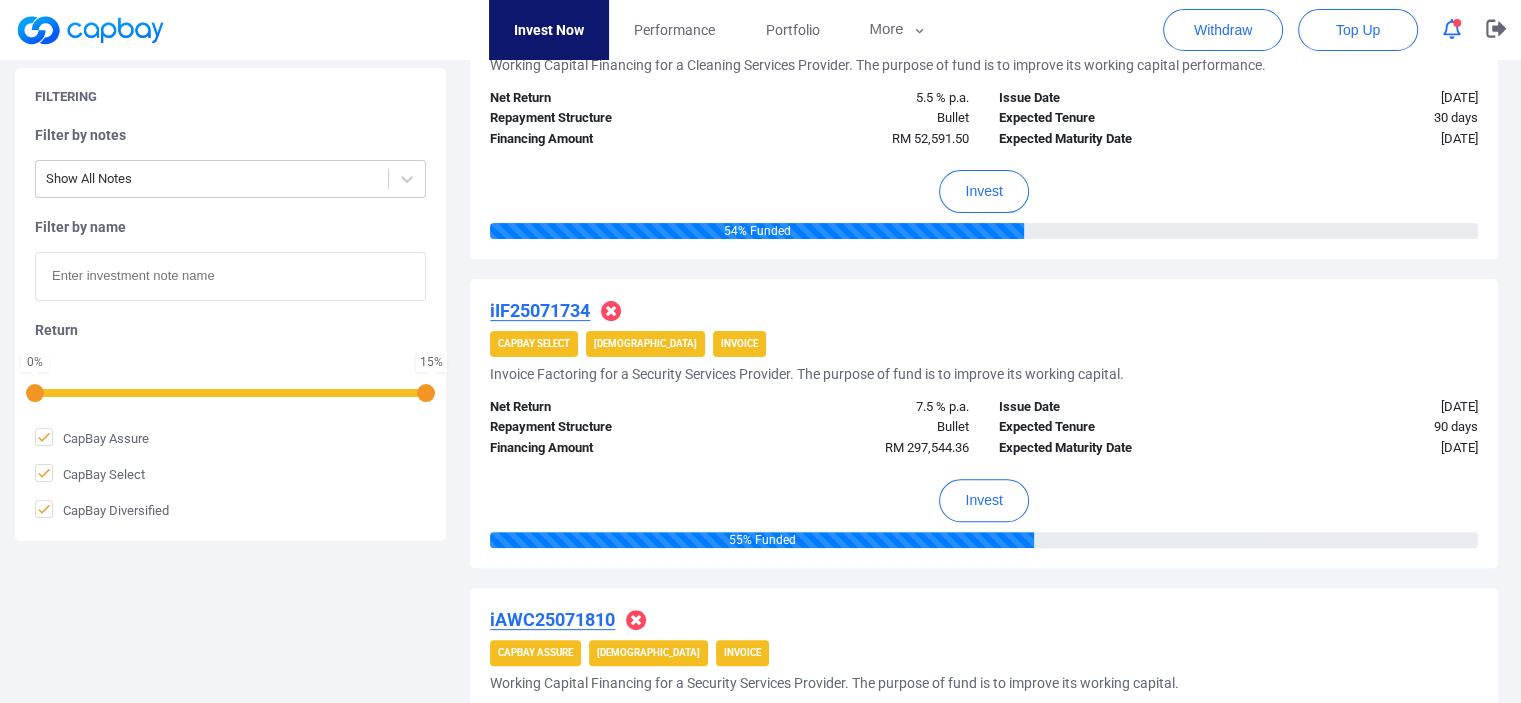 scroll, scrollTop: 522, scrollLeft: 0, axis: vertical 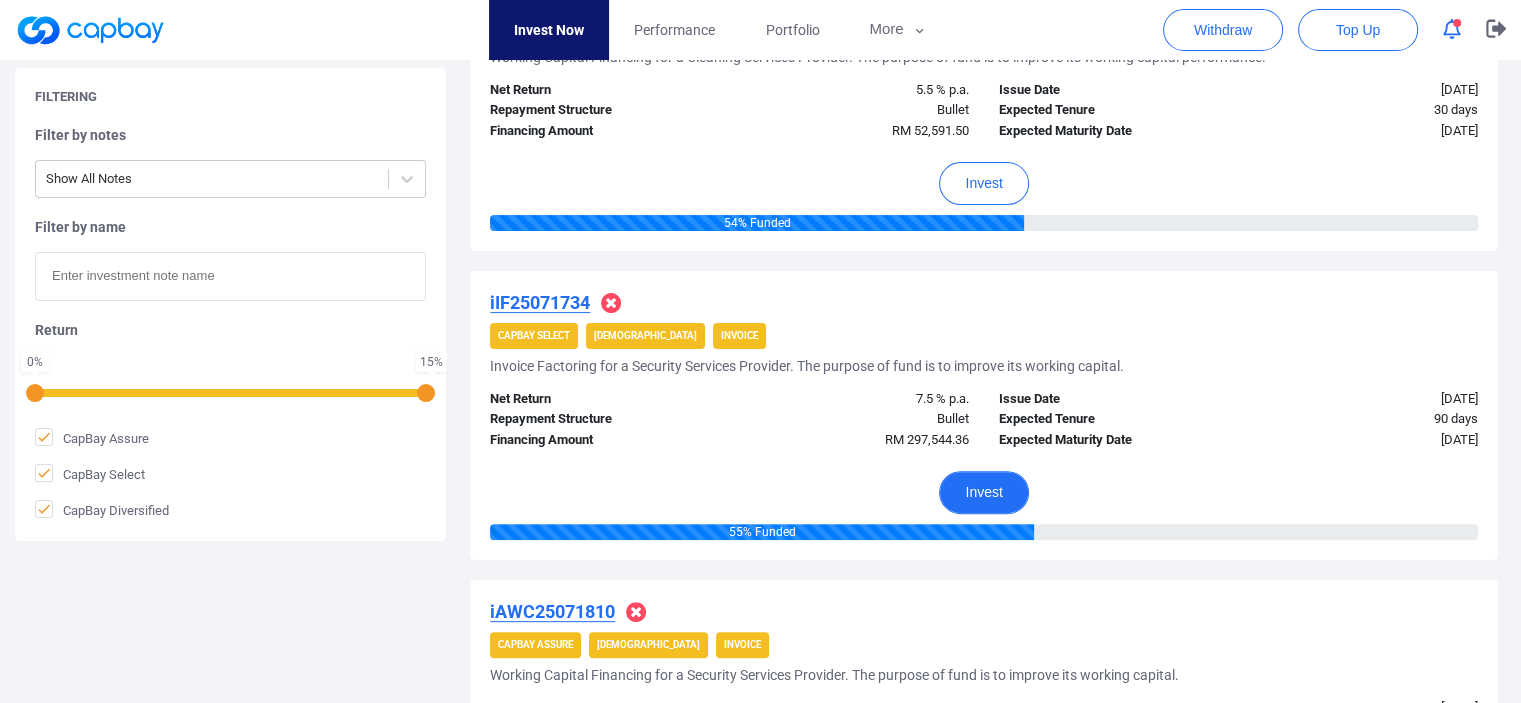 click on "Invest" at bounding box center (983, 492) 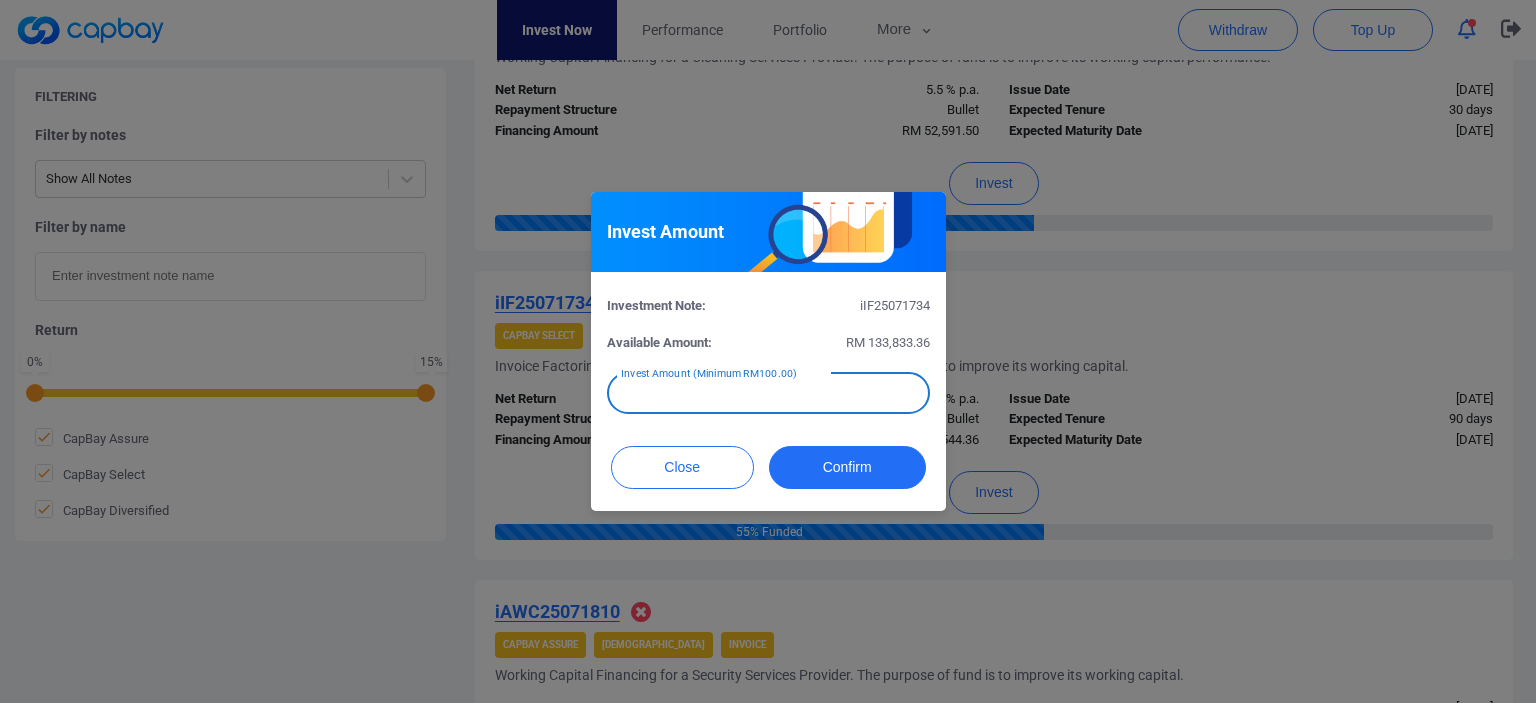 click at bounding box center [768, 393] 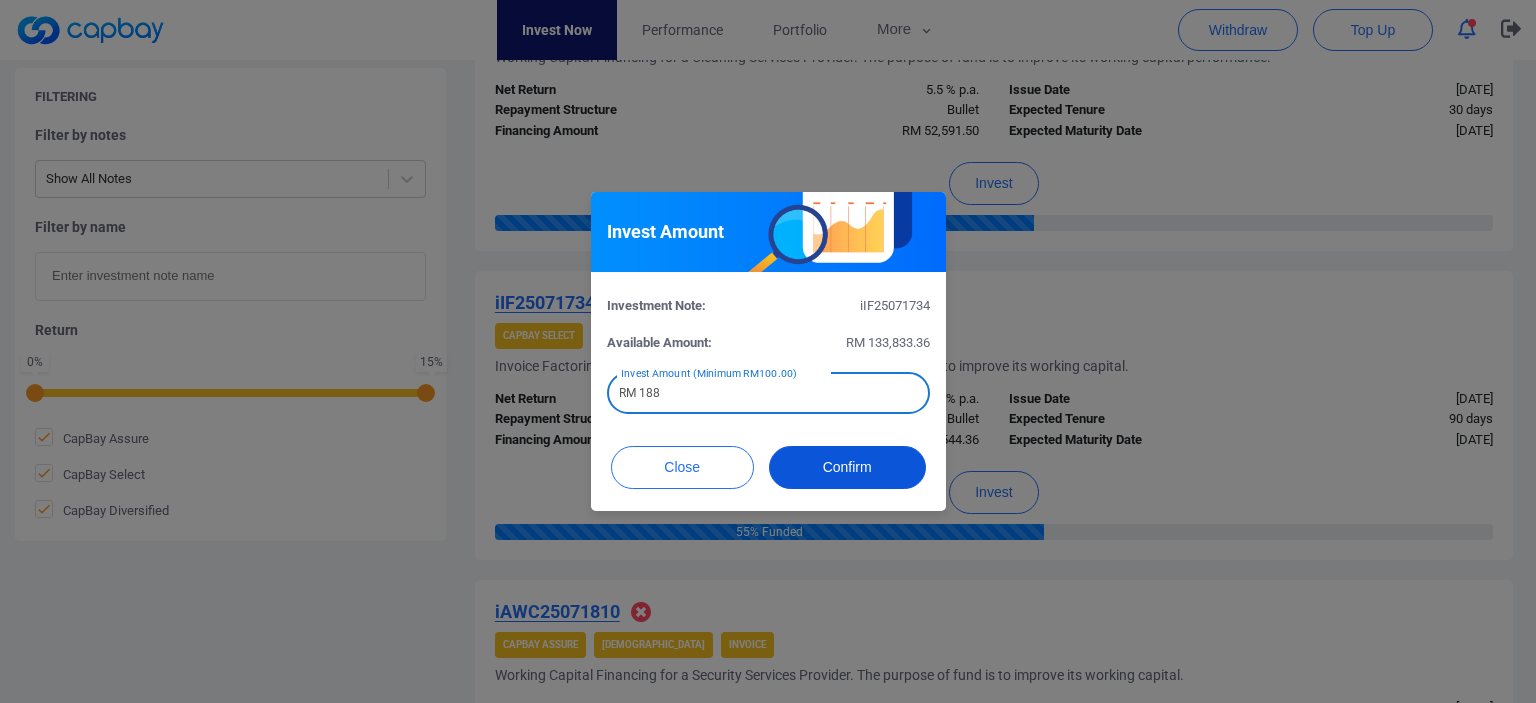 type on "RM 188" 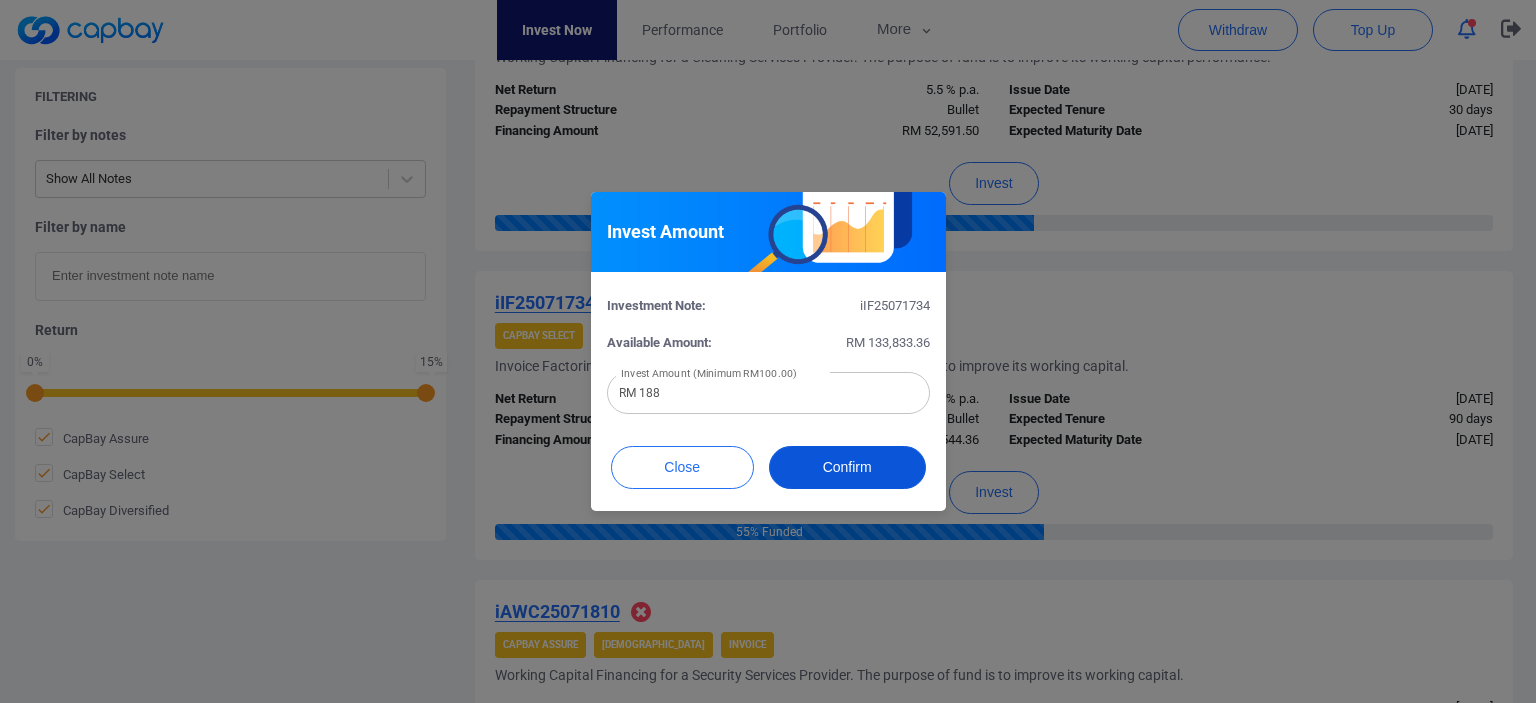 click on "Confirm" at bounding box center (847, 467) 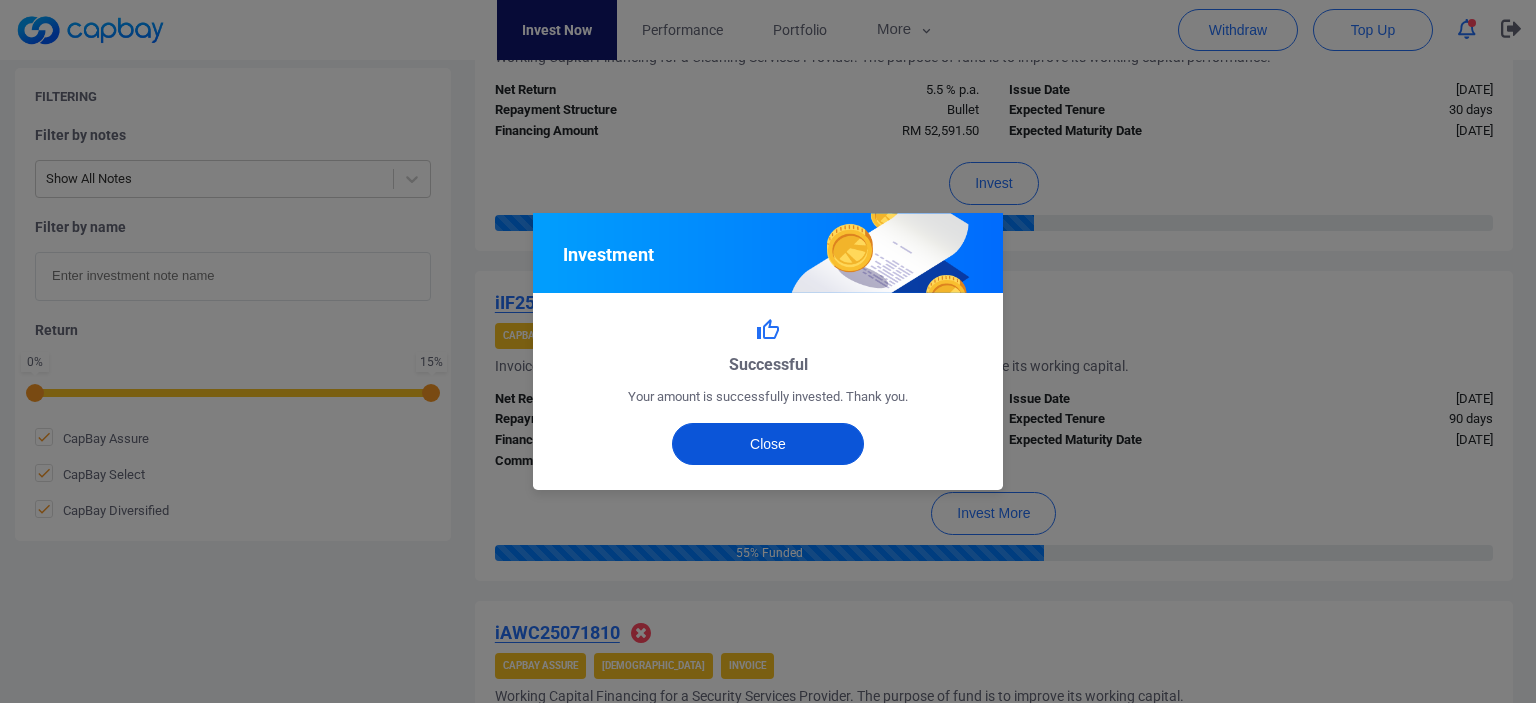 click on "Close" at bounding box center [768, 444] 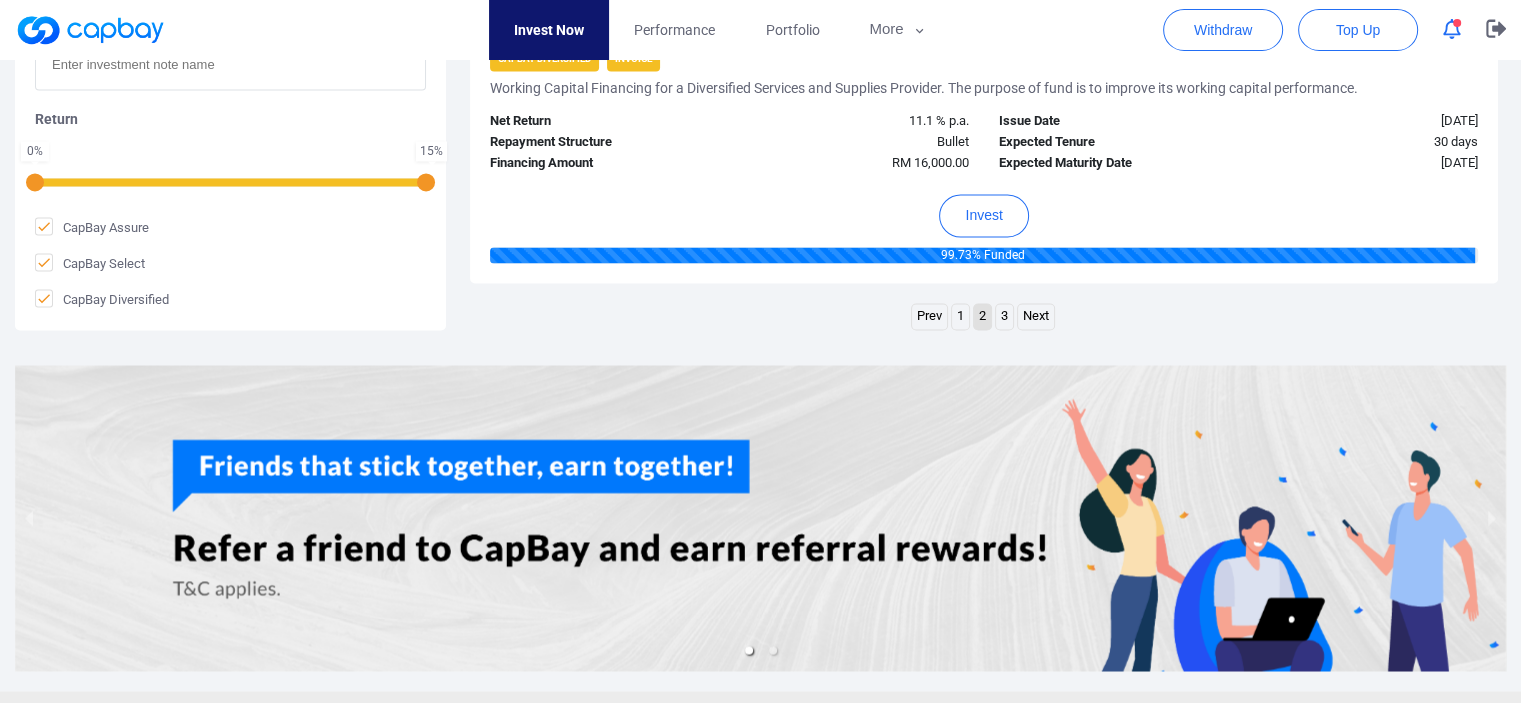 scroll, scrollTop: 3304, scrollLeft: 0, axis: vertical 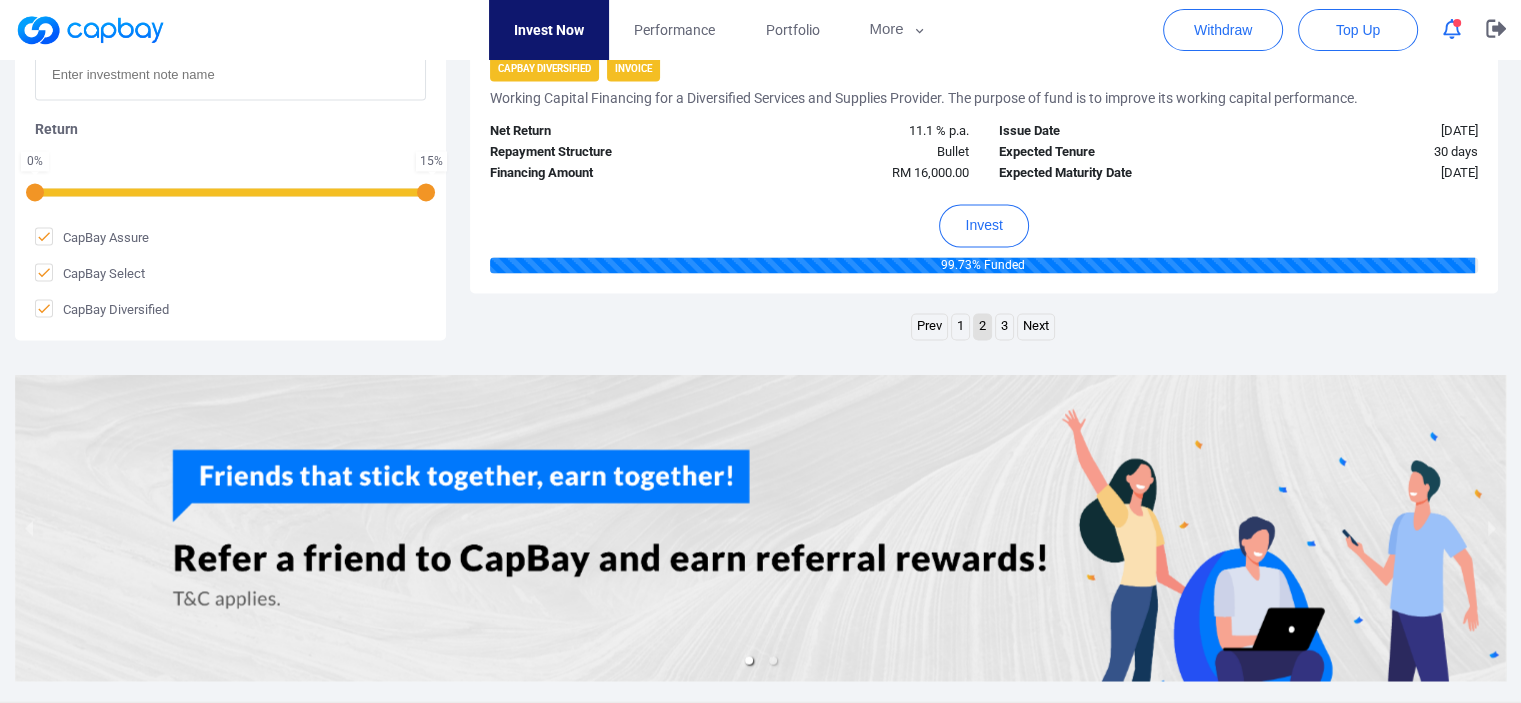 click on "1" at bounding box center [960, 326] 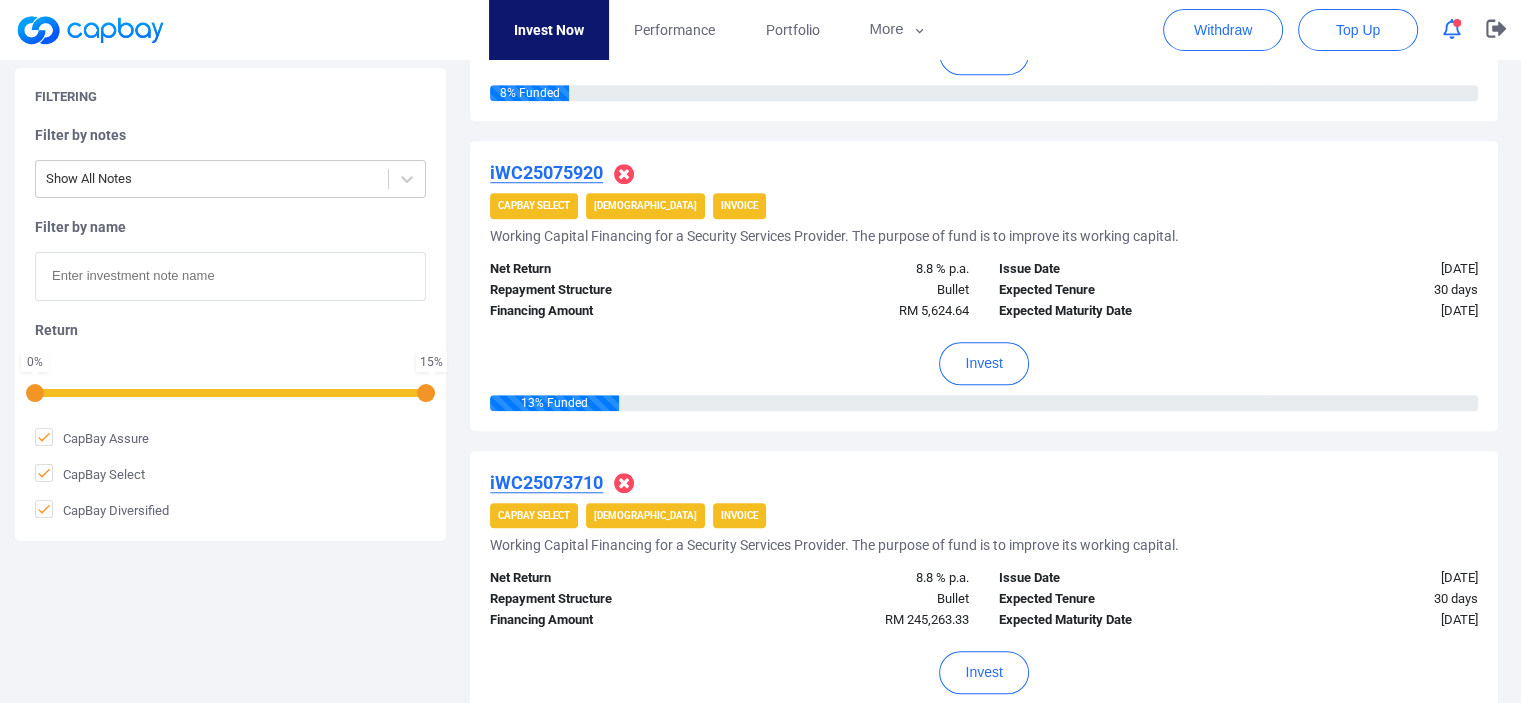 scroll, scrollTop: 1623, scrollLeft: 0, axis: vertical 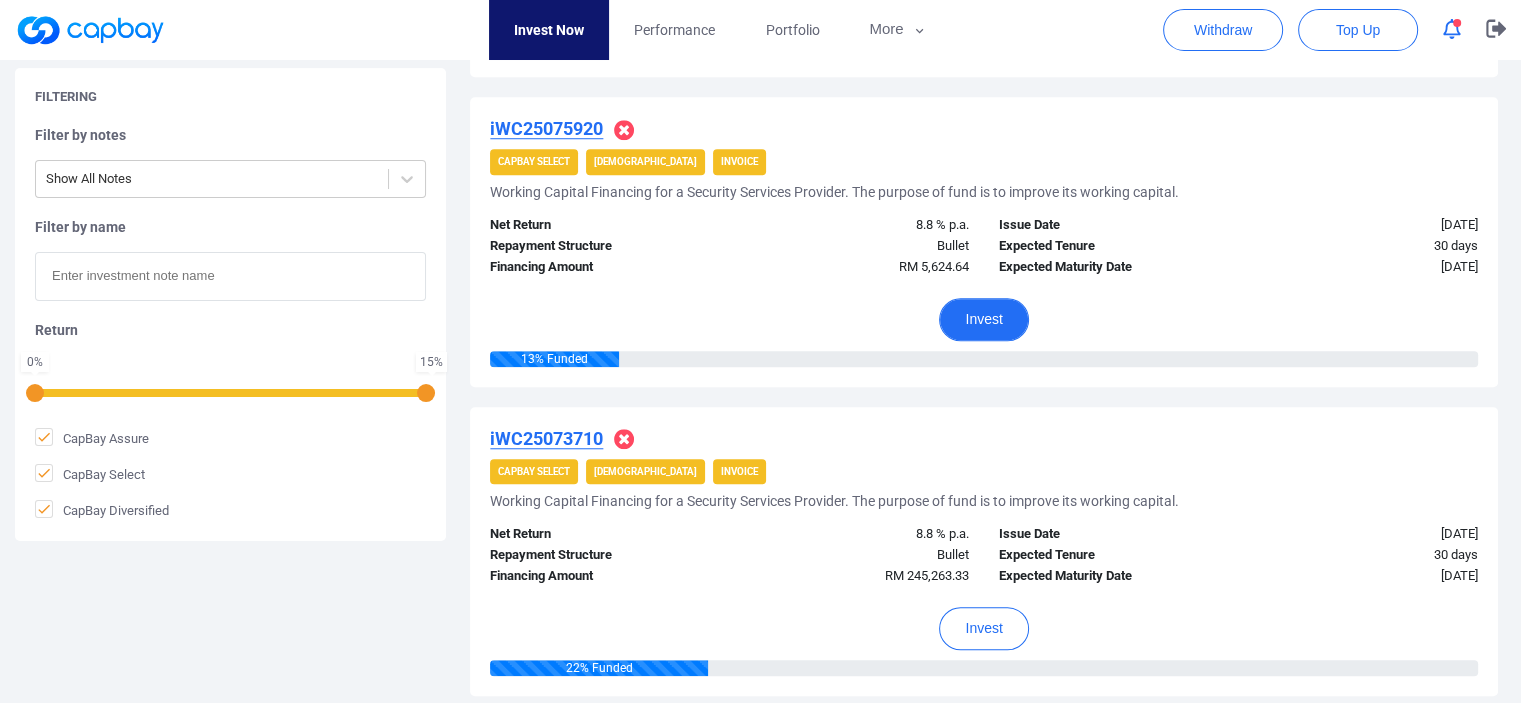 click on "Invest" at bounding box center (983, 319) 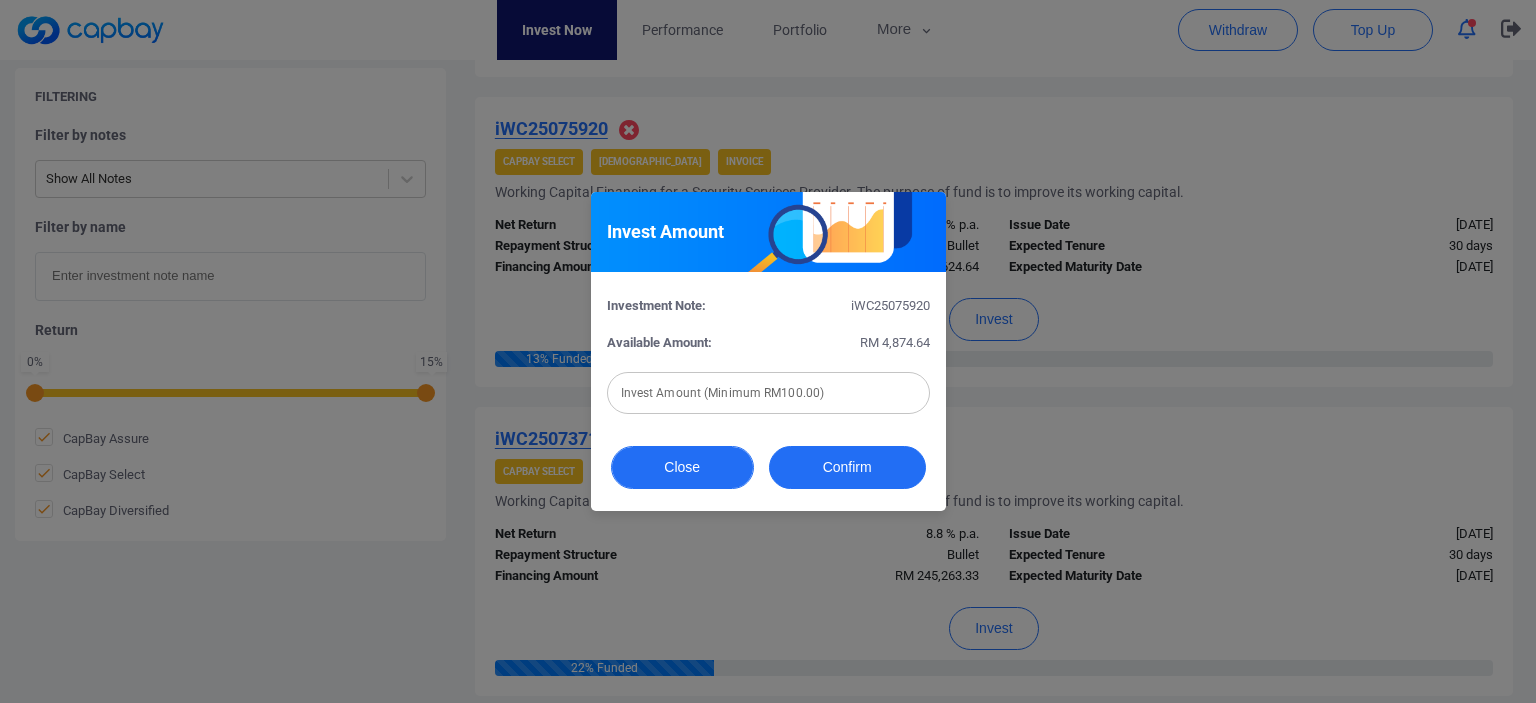 click on "Close" at bounding box center (682, 467) 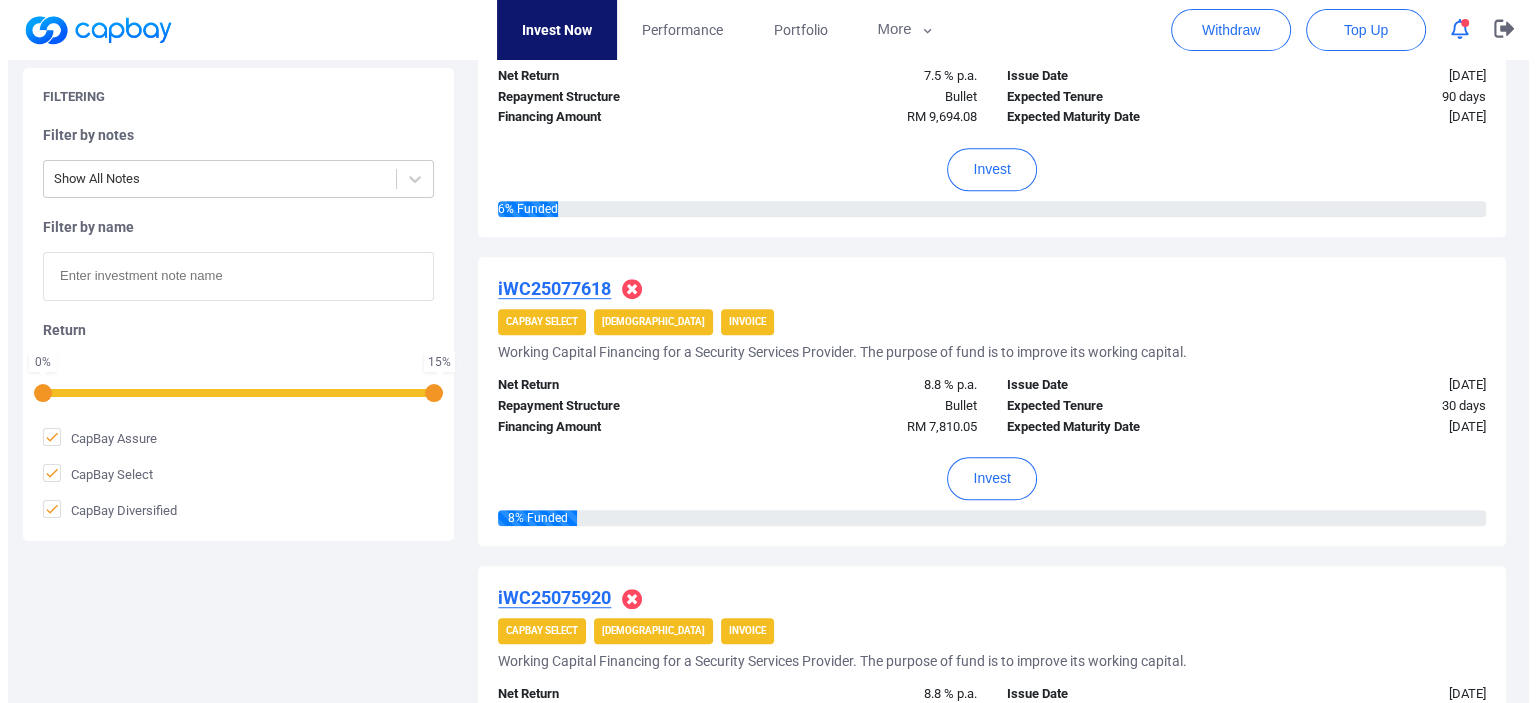 scroll, scrollTop: 1163, scrollLeft: 0, axis: vertical 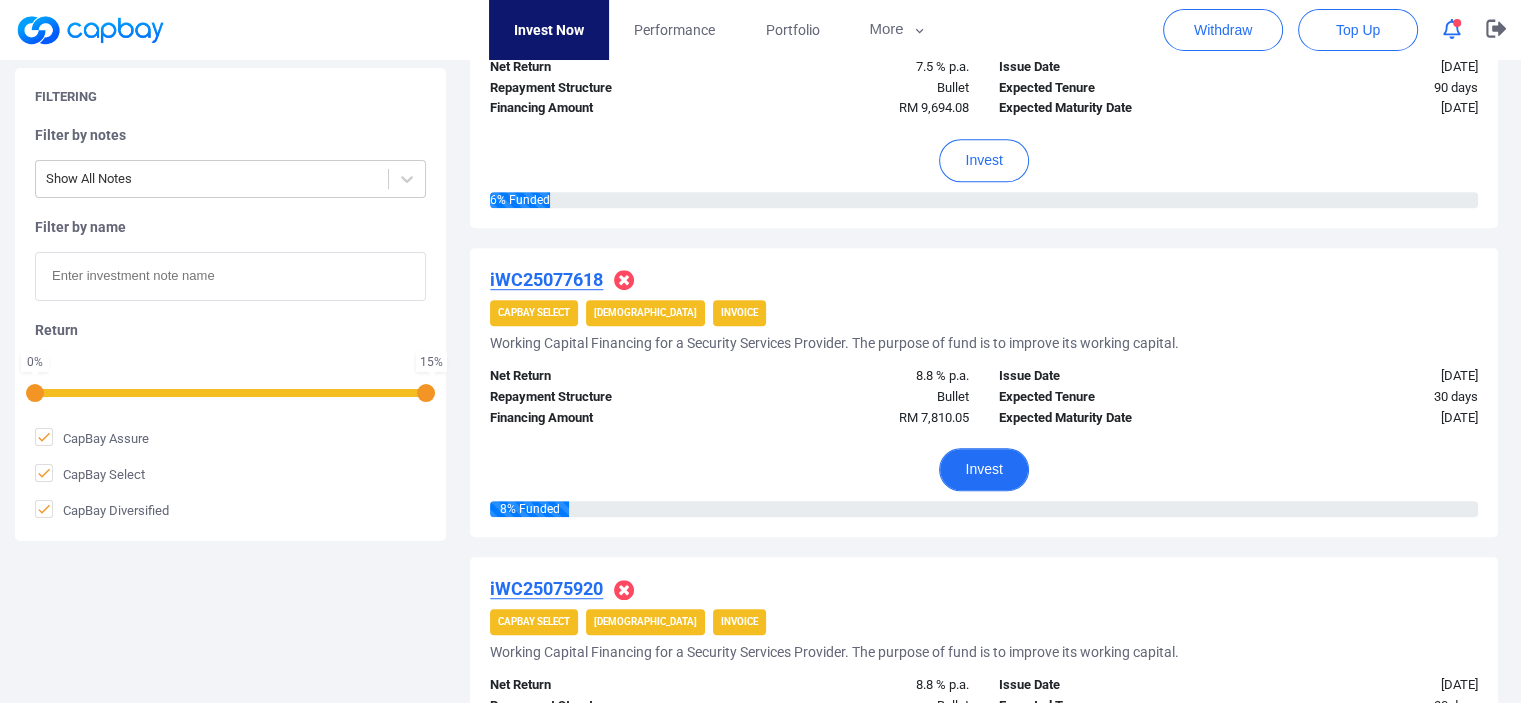 click on "Invest" at bounding box center (983, 469) 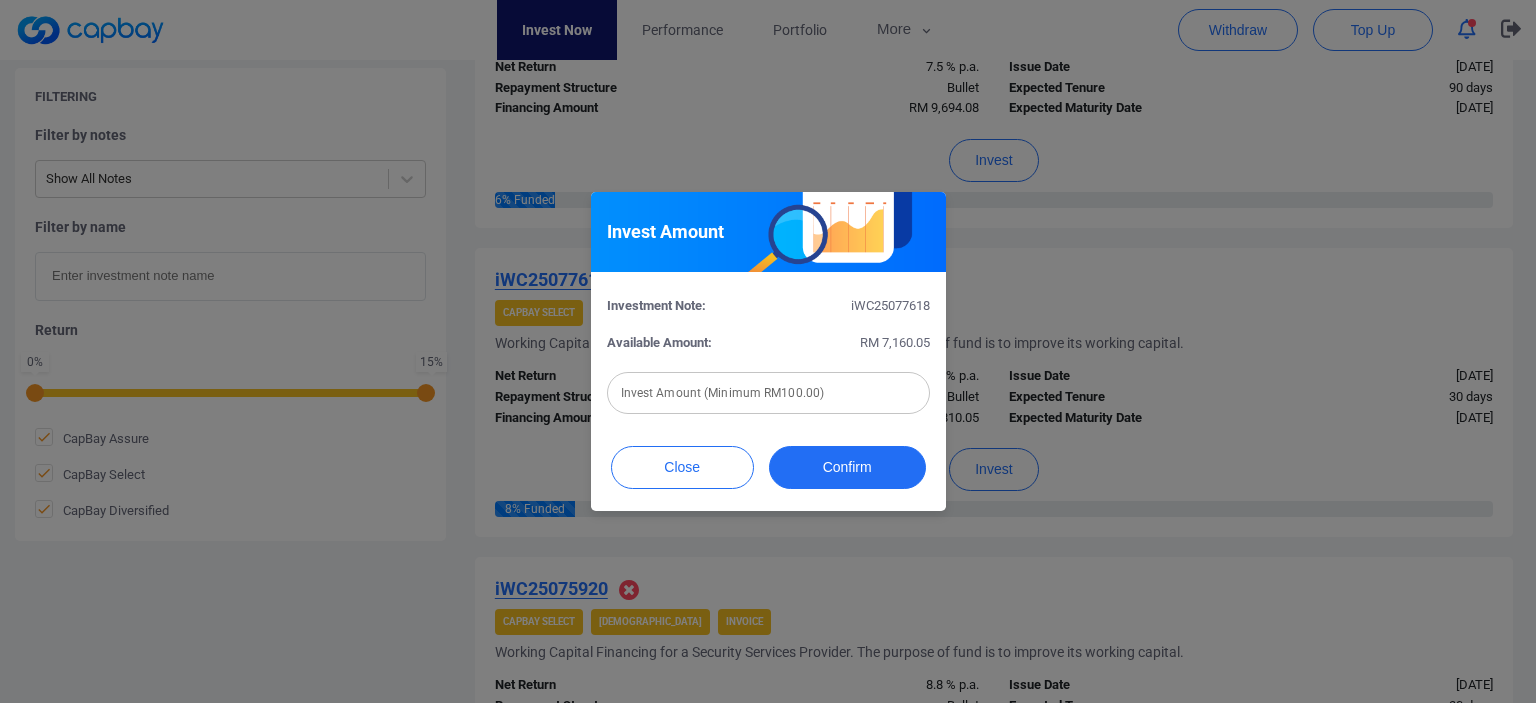click at bounding box center (768, 393) 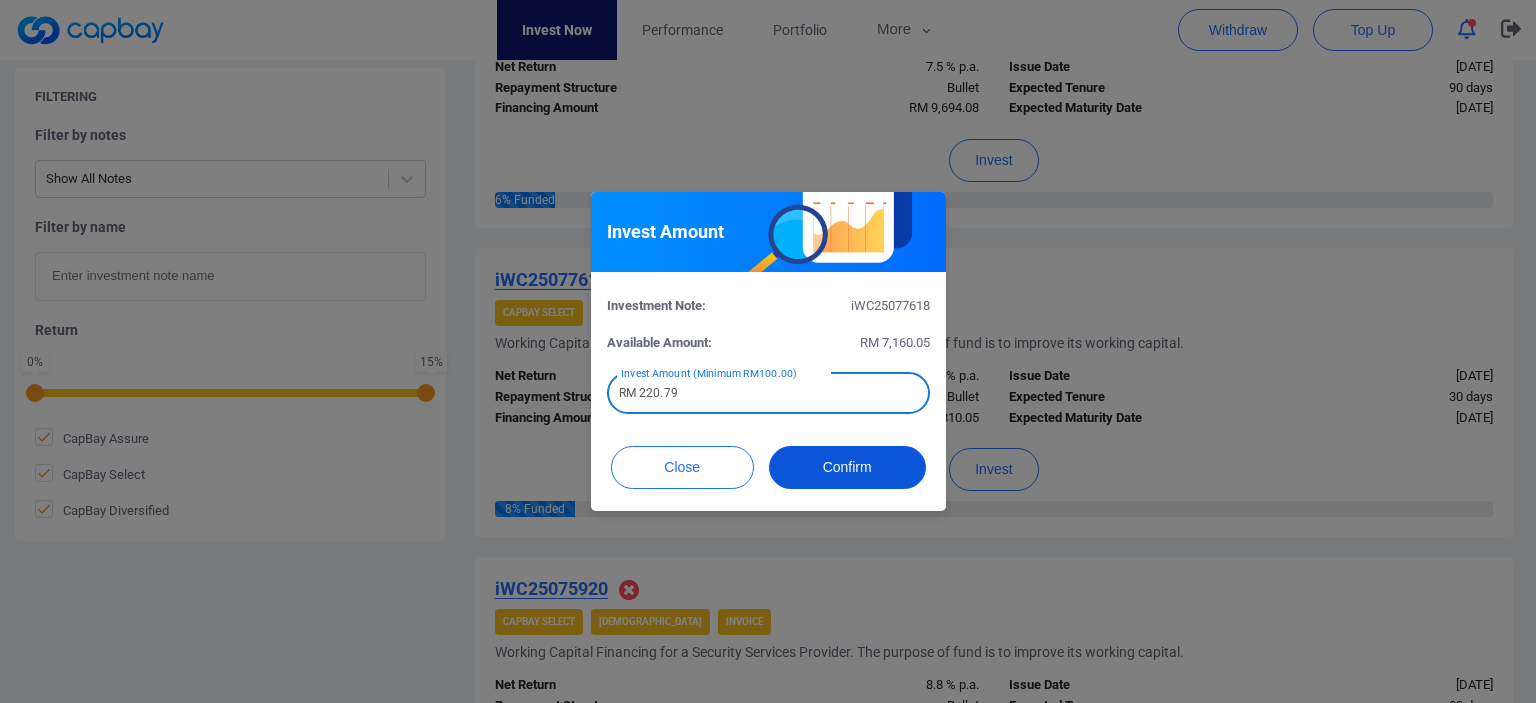 type on "RM 220.79" 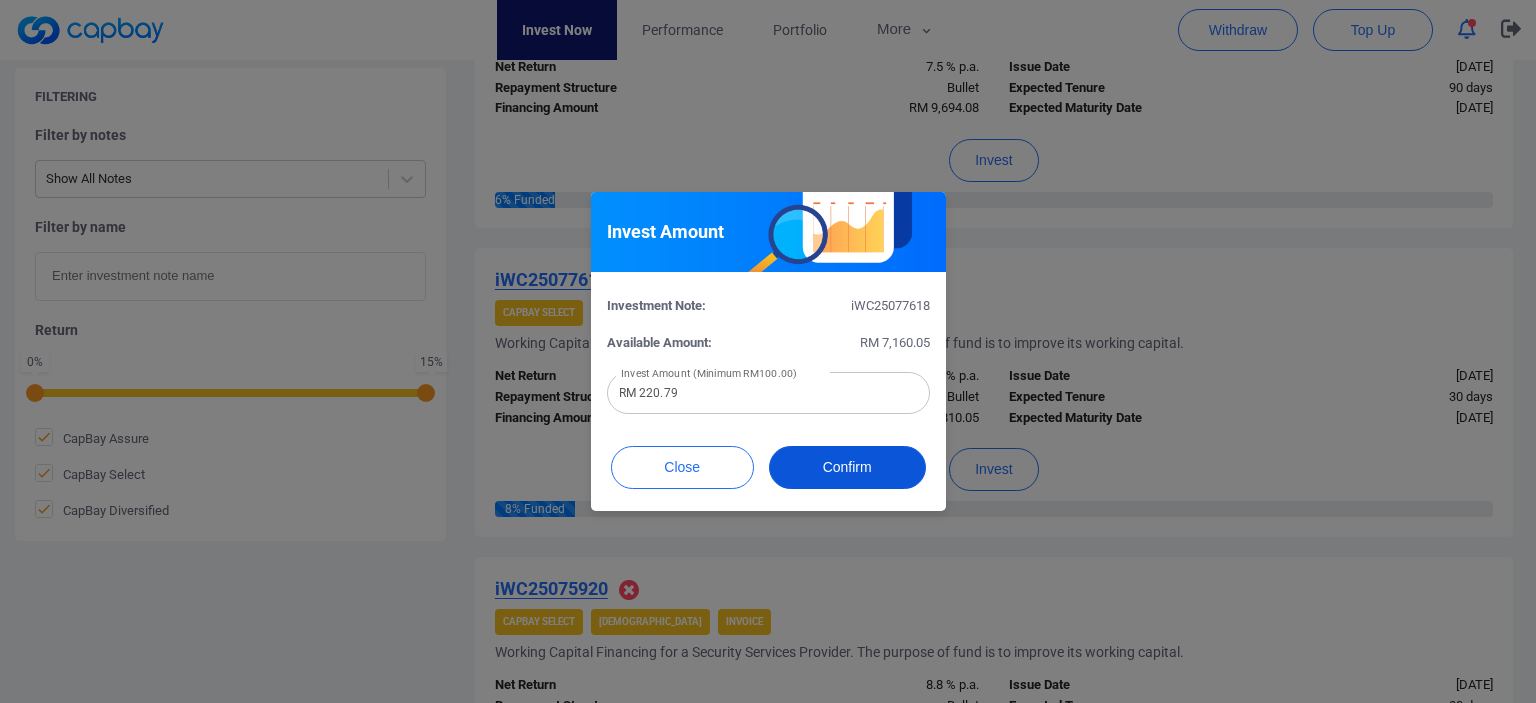 click on "Confirm" at bounding box center (847, 467) 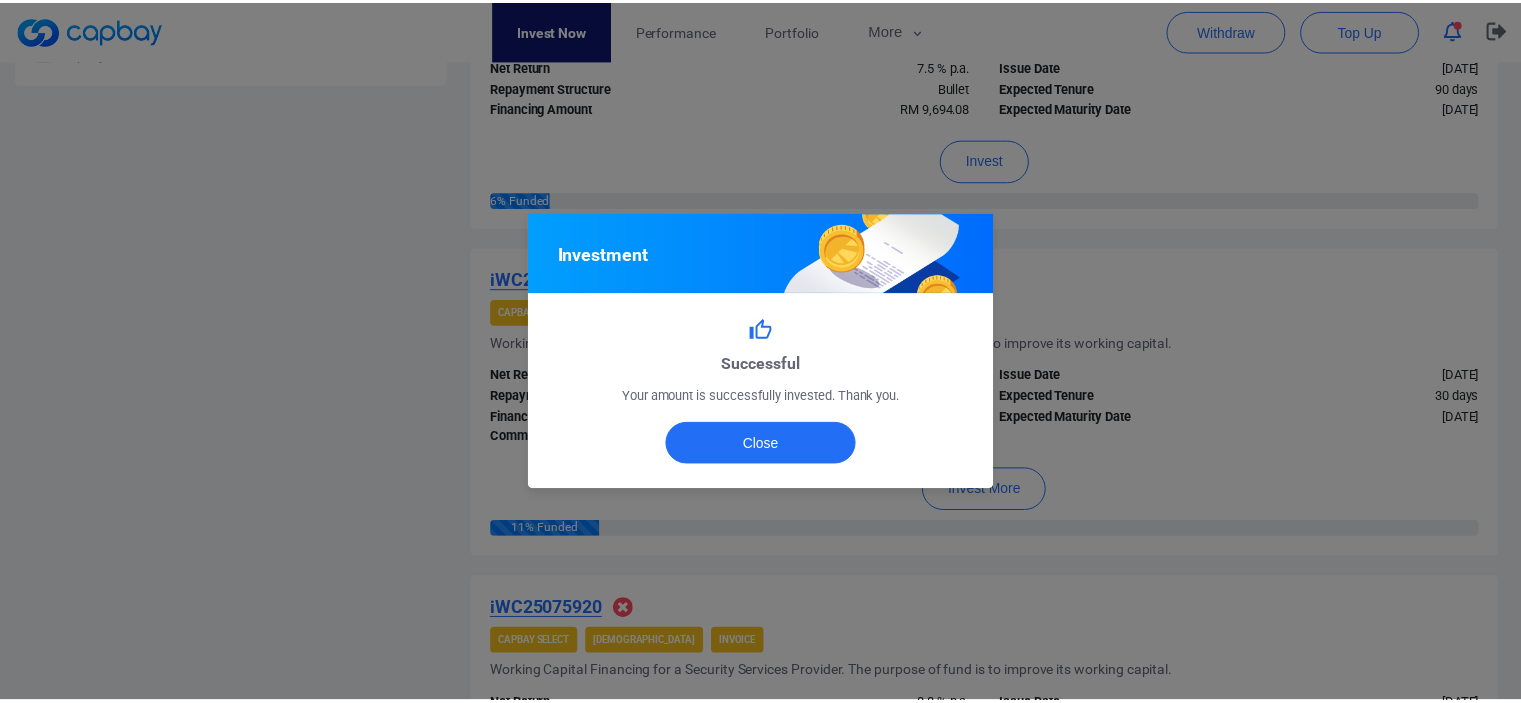 scroll, scrollTop: 998, scrollLeft: 0, axis: vertical 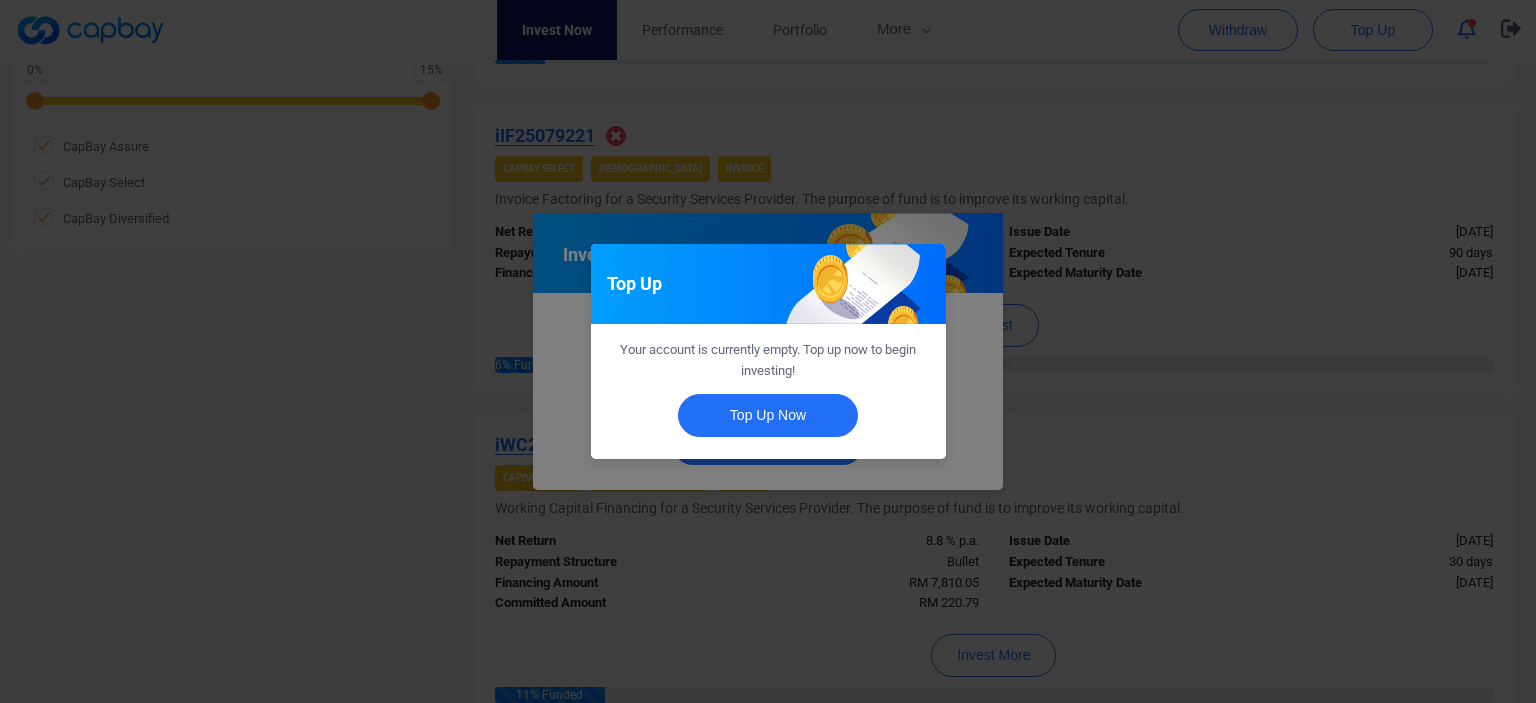 click on "Top Up Your account is currently empty. Top up now to begin investing! Top Up Now" at bounding box center (768, 351) 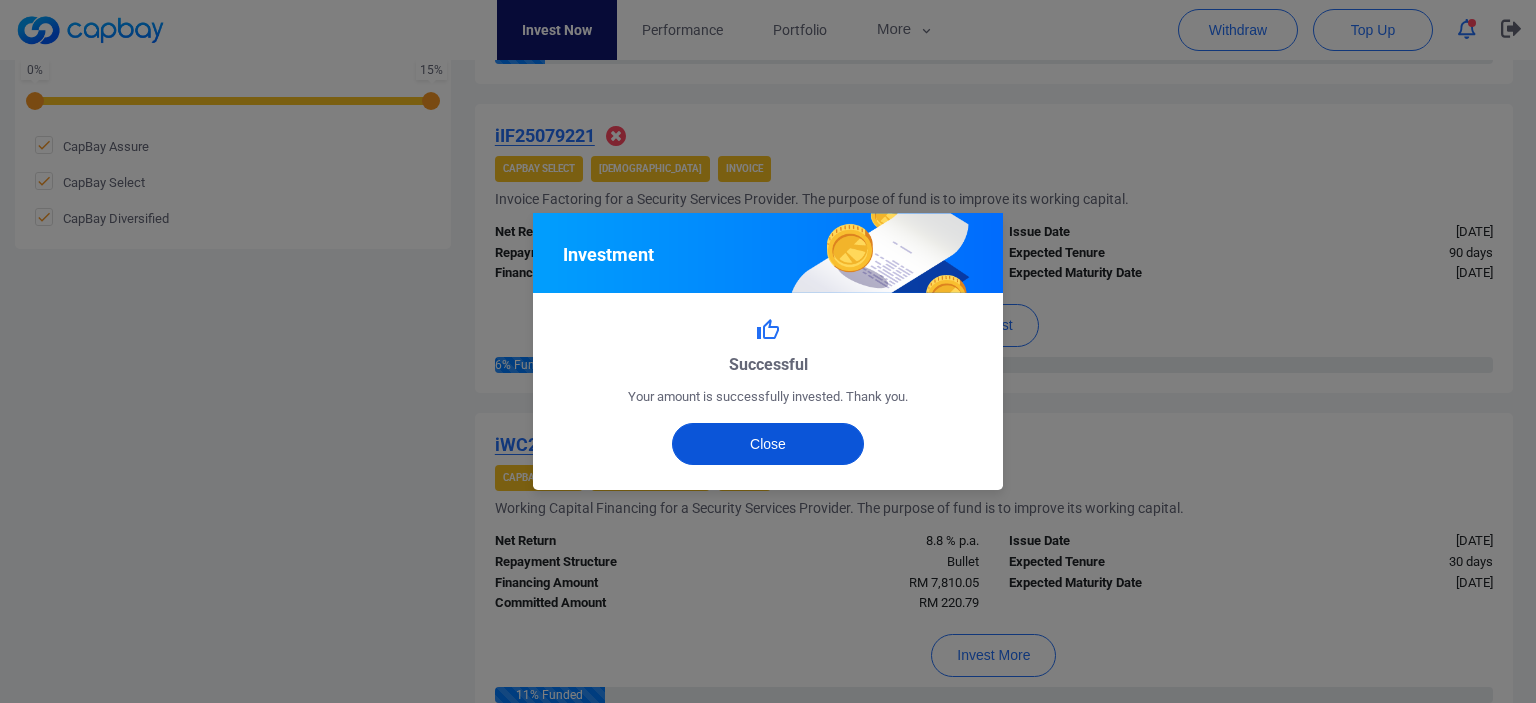 click on "Close" at bounding box center (768, 444) 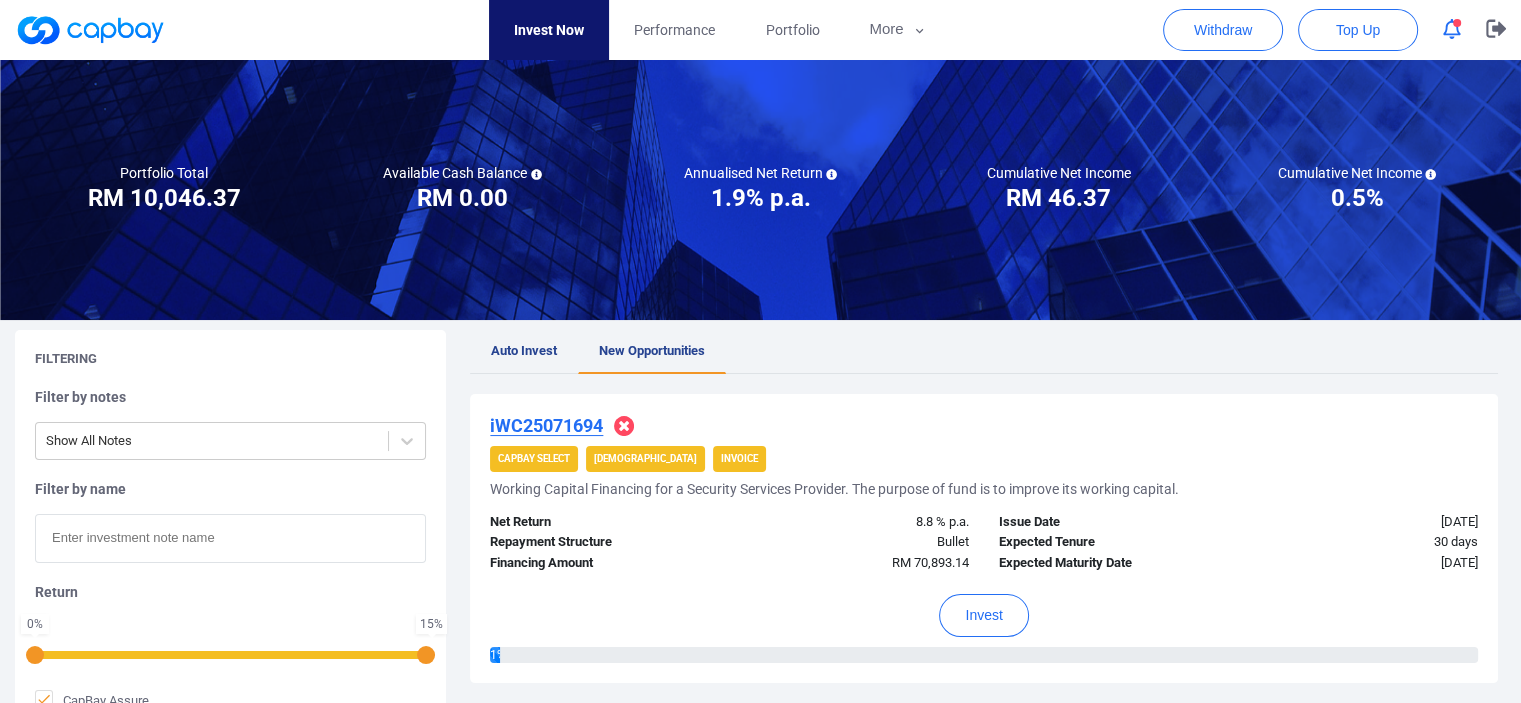 scroll, scrollTop: 0, scrollLeft: 0, axis: both 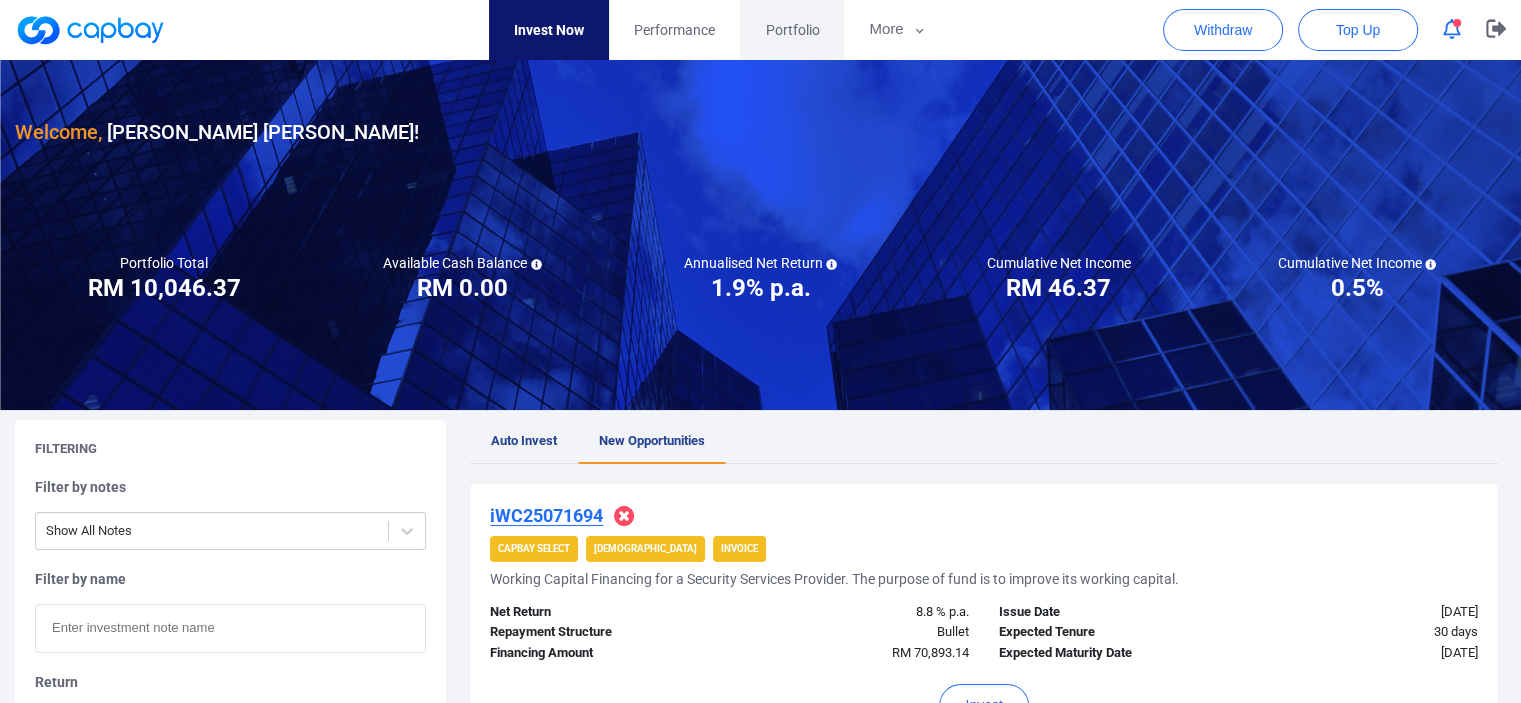 click on "Portfolio" at bounding box center (792, 30) 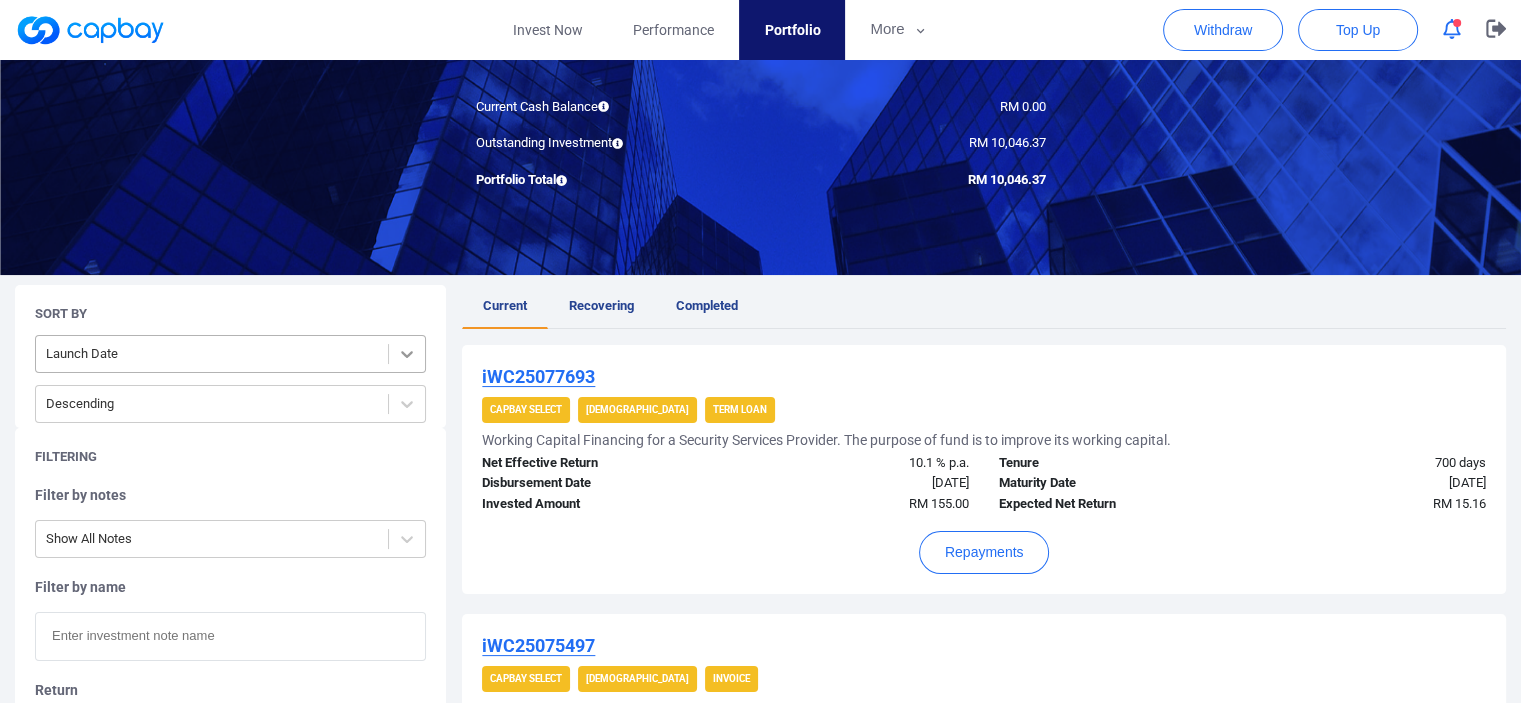 scroll, scrollTop: 180, scrollLeft: 0, axis: vertical 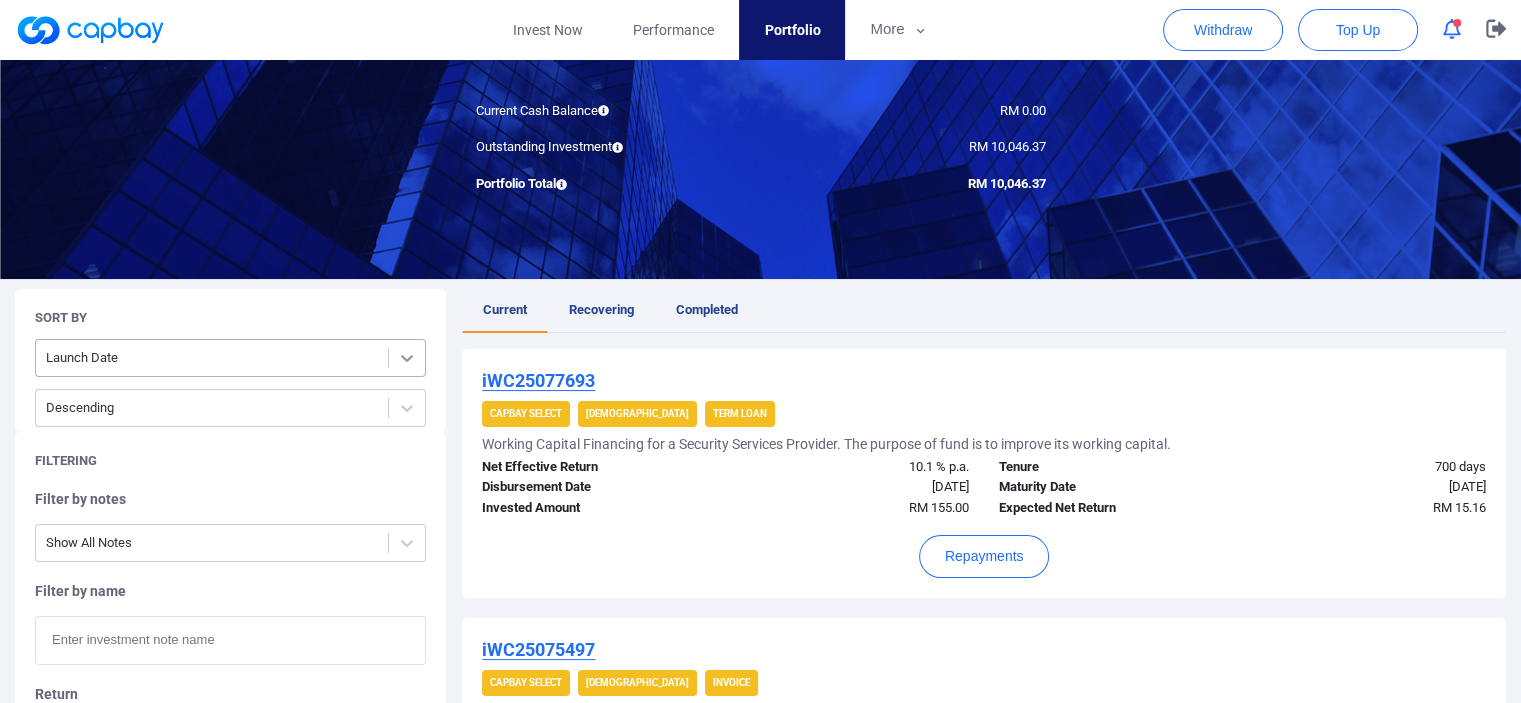click 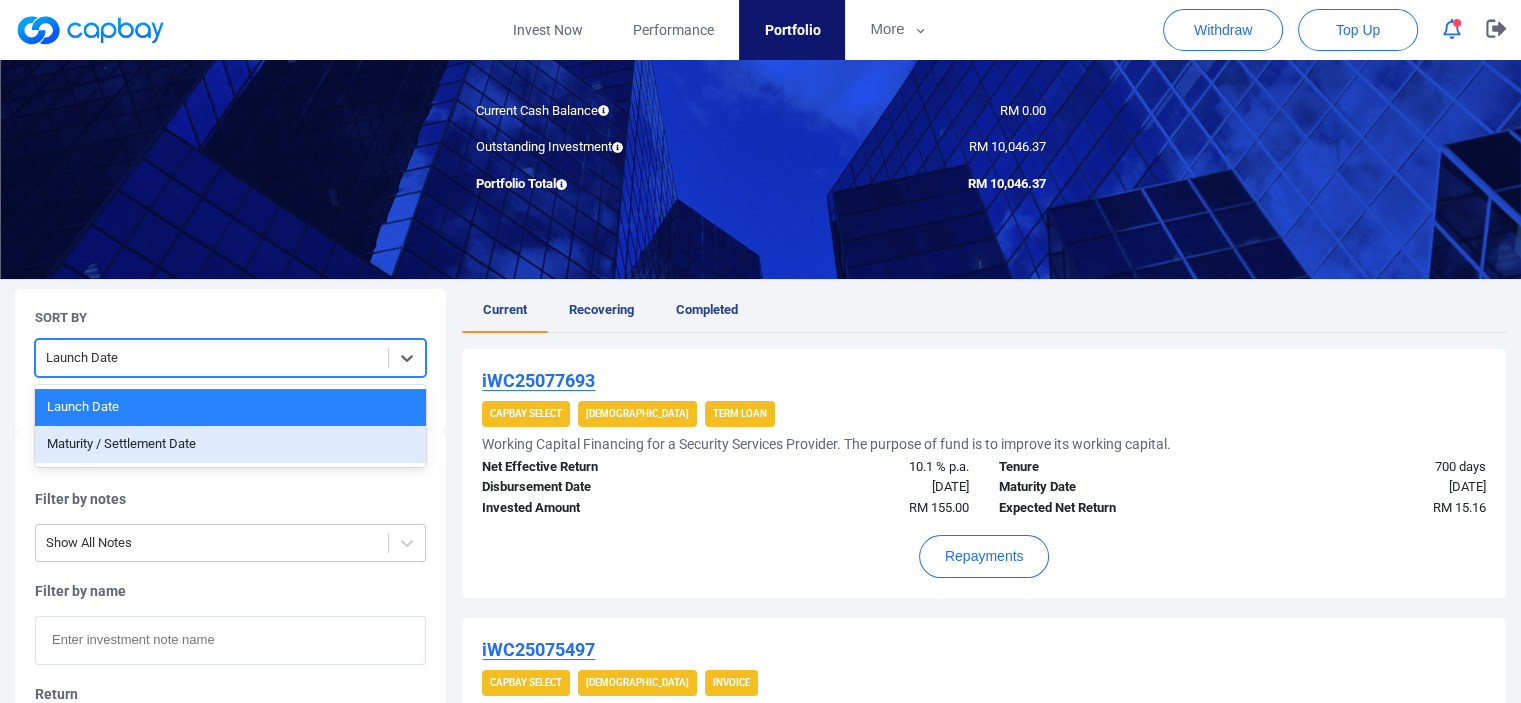 click on "Maturity / Settlement Date" at bounding box center (230, 444) 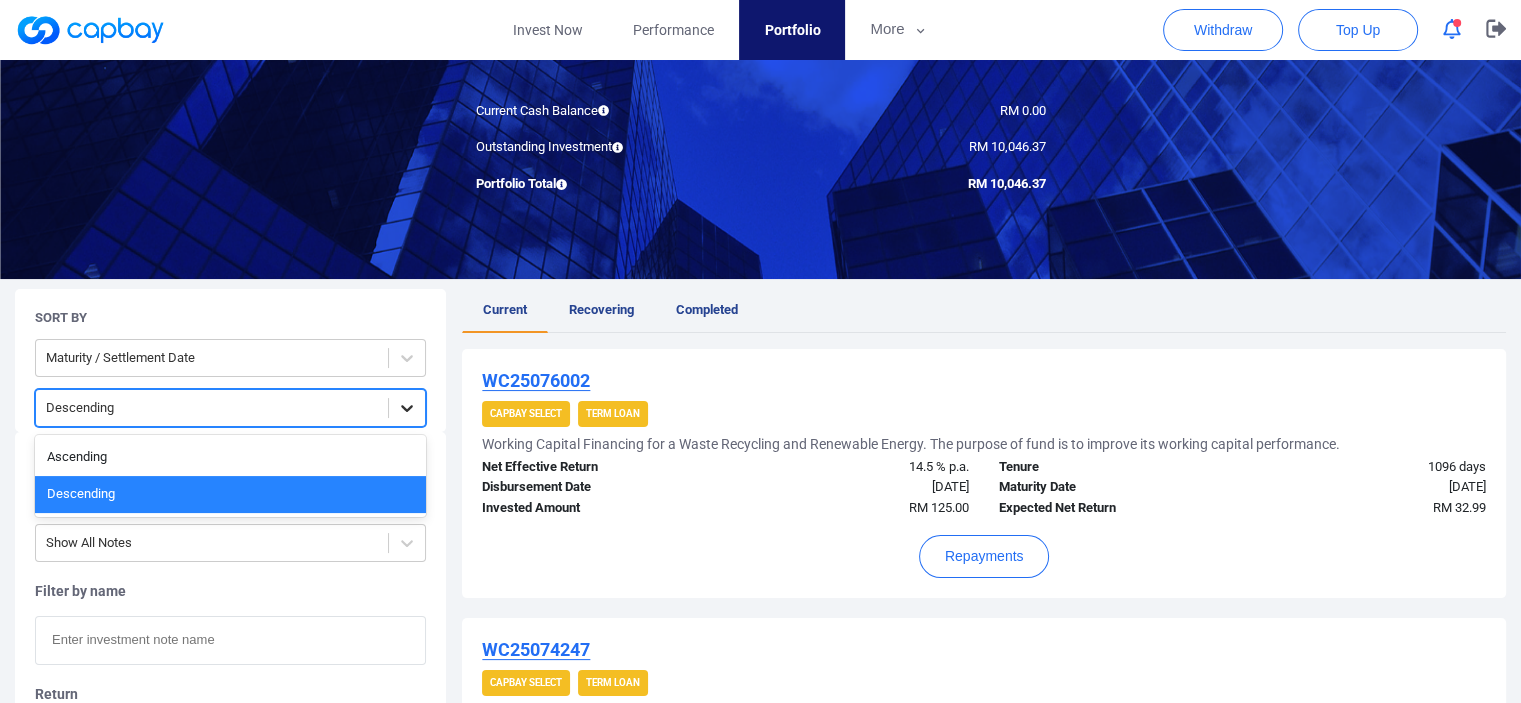 click 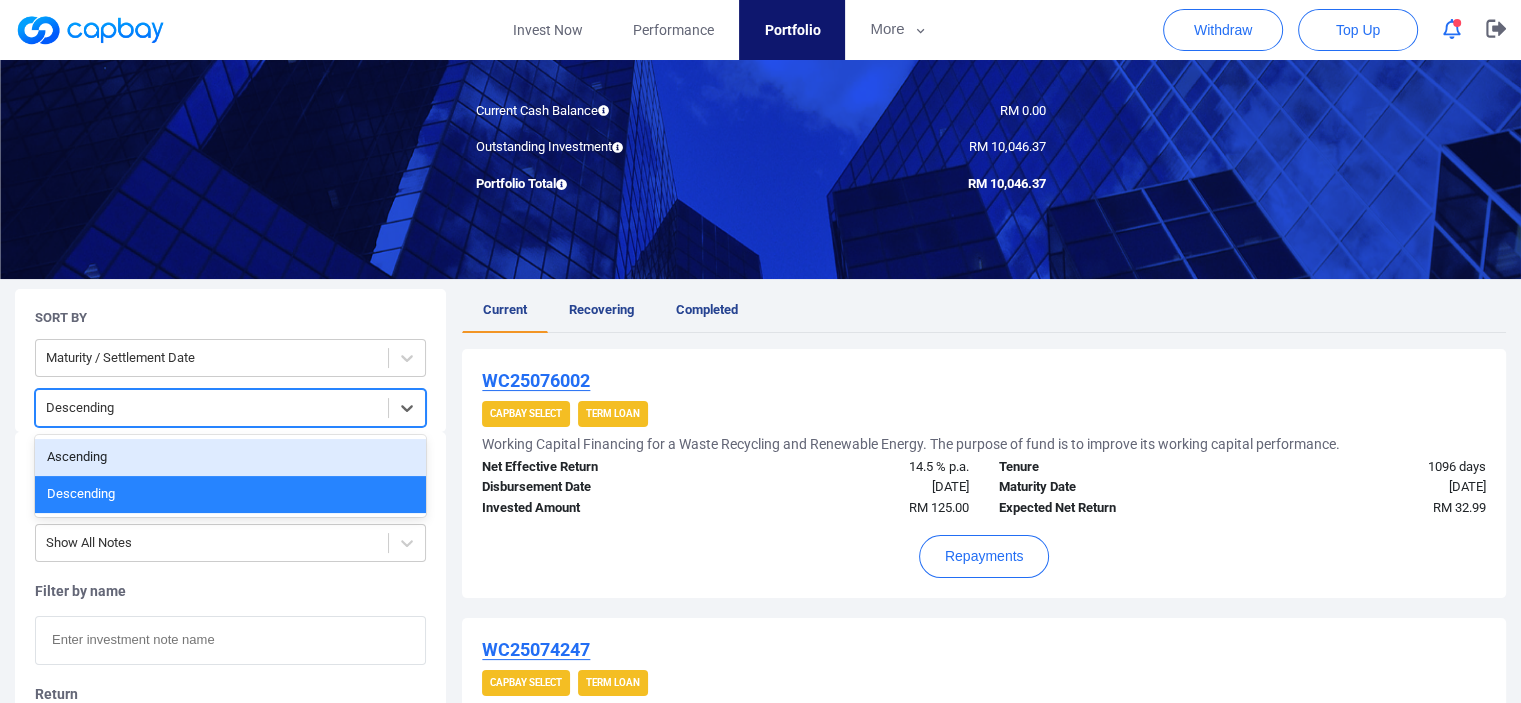 click on "Ascending" at bounding box center (230, 457) 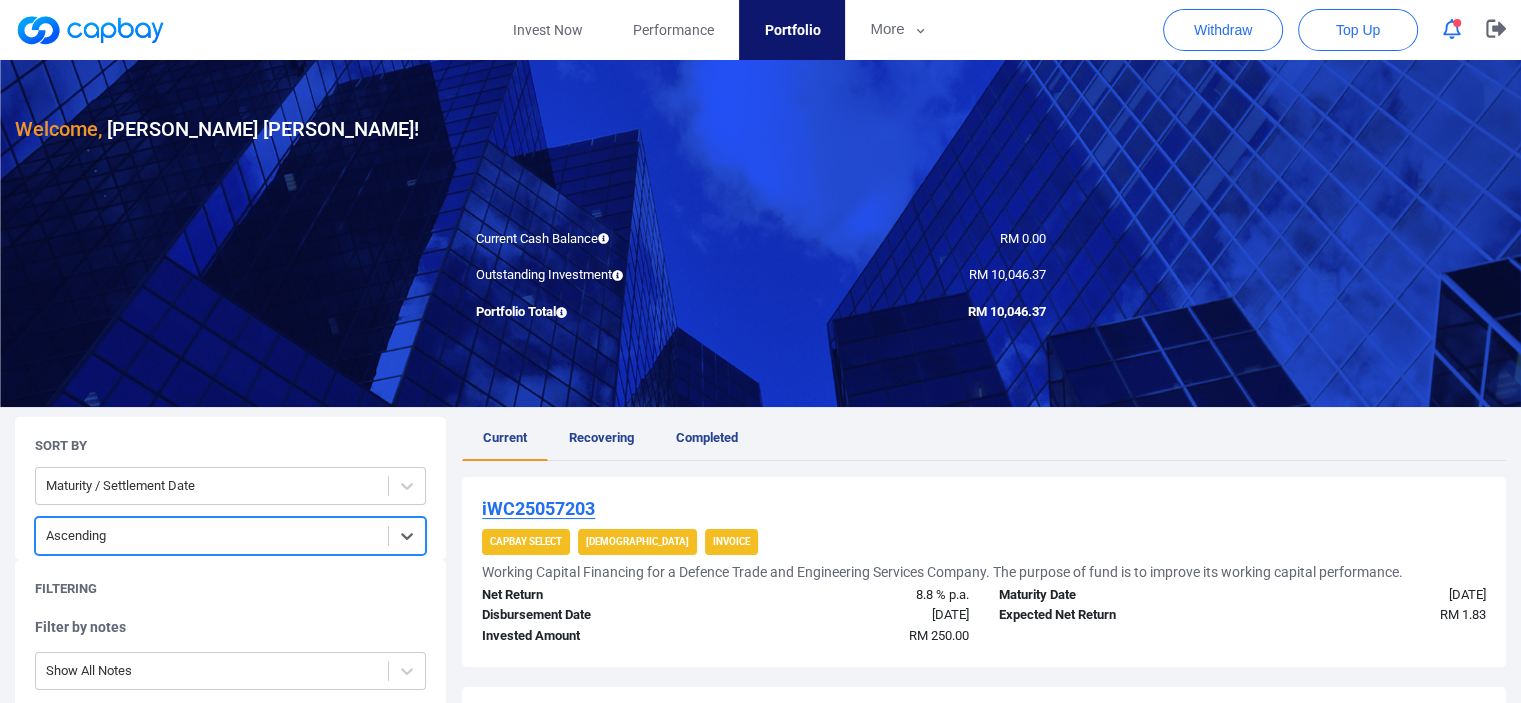 scroll, scrollTop: 0, scrollLeft: 0, axis: both 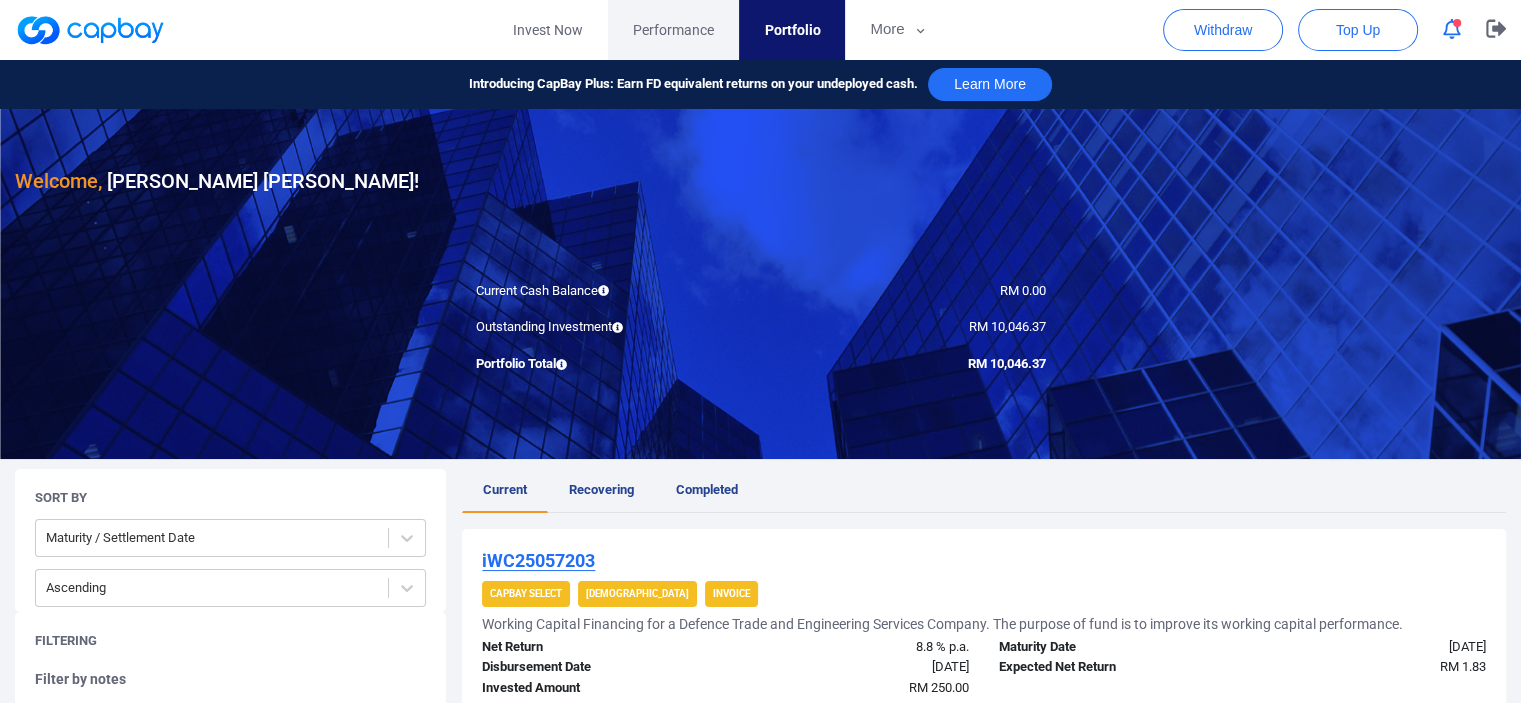 click on "Performance" at bounding box center (673, 30) 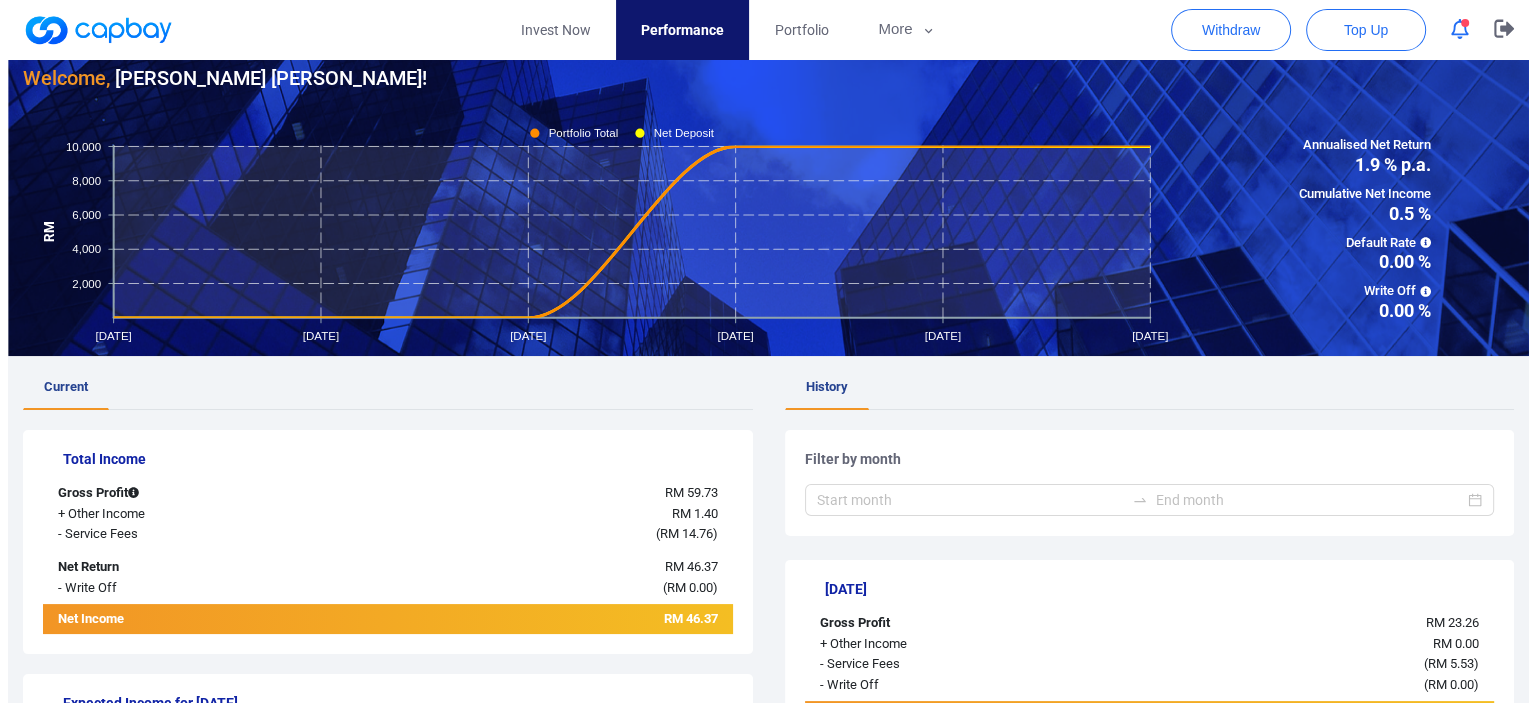 scroll, scrollTop: 0, scrollLeft: 0, axis: both 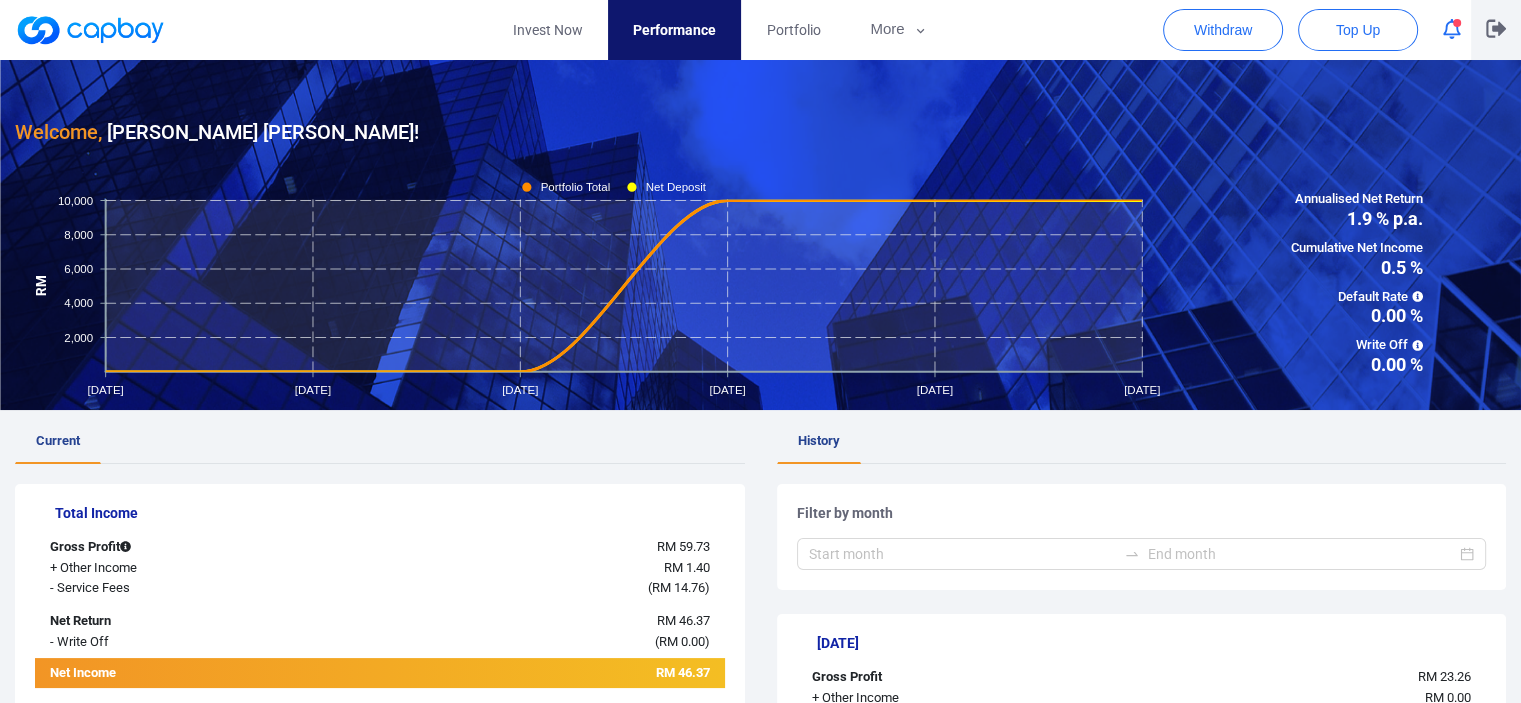 click 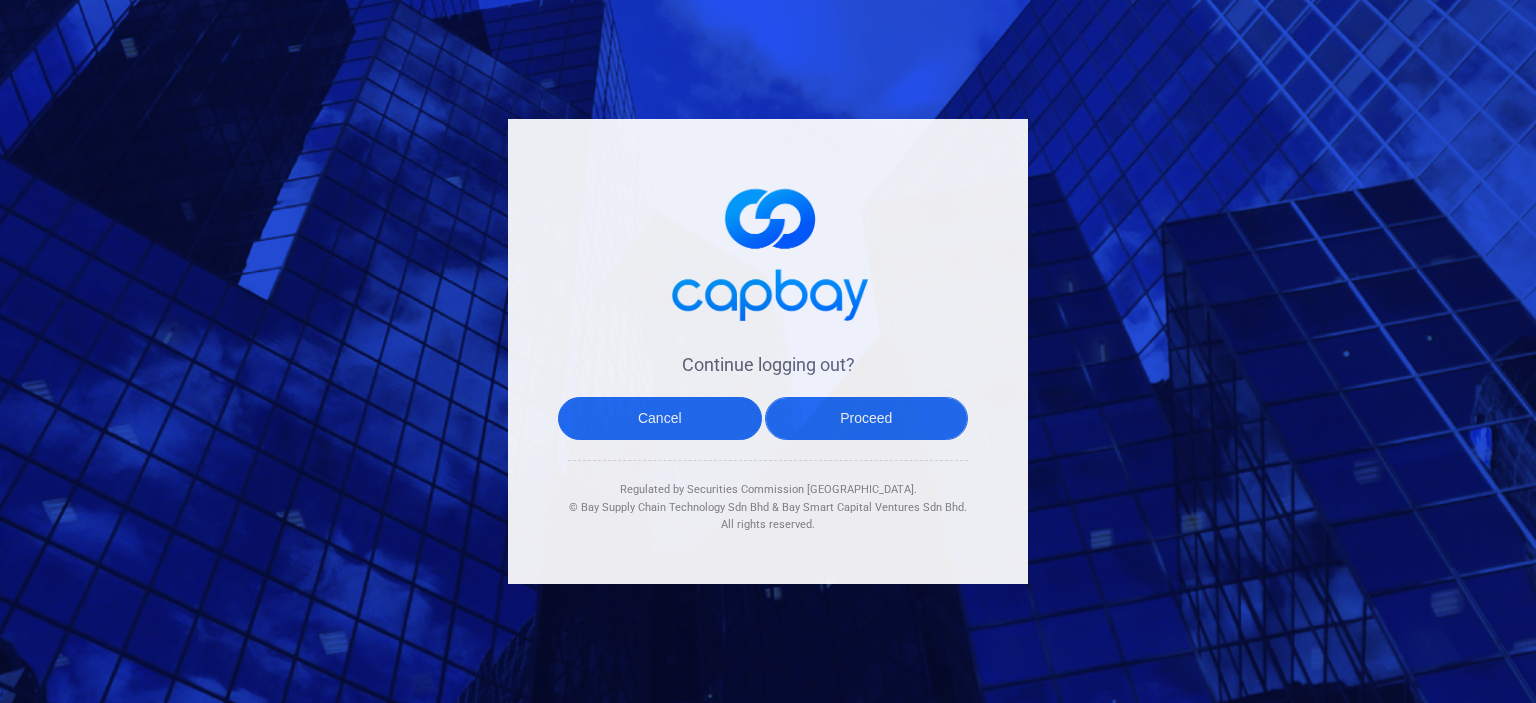 click on "Proceed" at bounding box center [867, 418] 